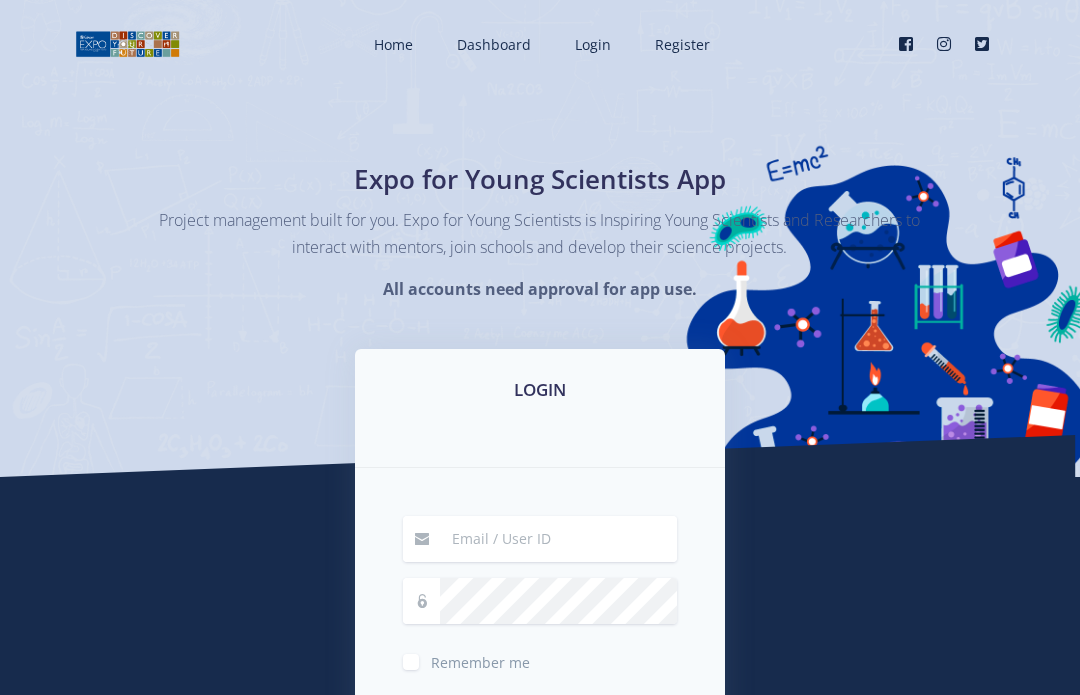 scroll, scrollTop: 366, scrollLeft: 0, axis: vertical 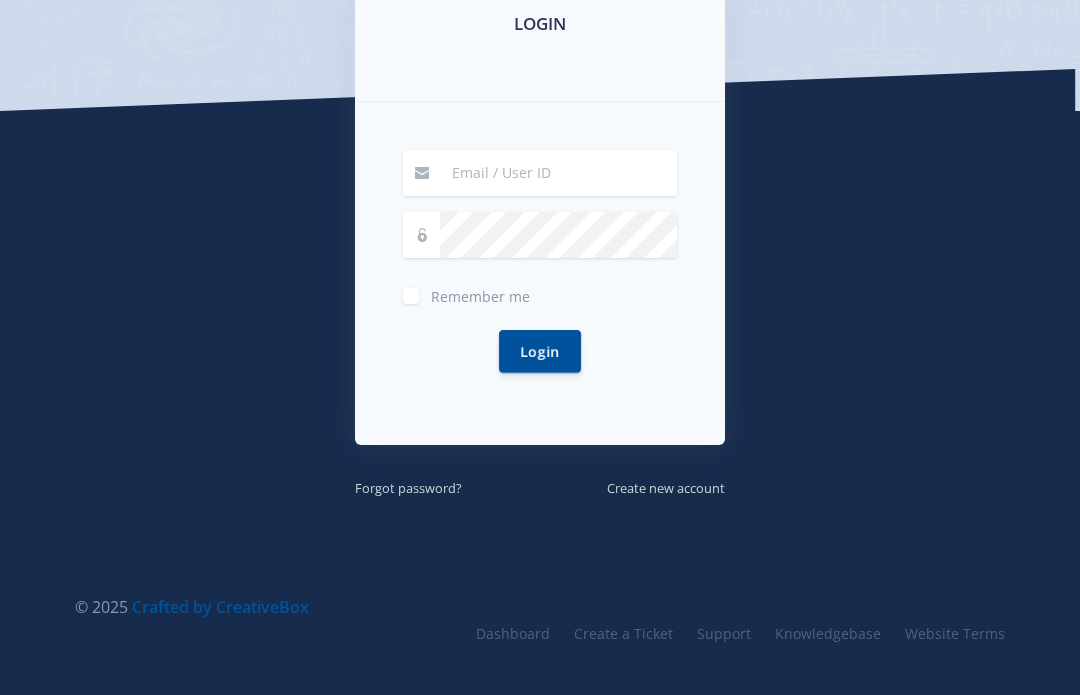 click at bounding box center [558, 173] 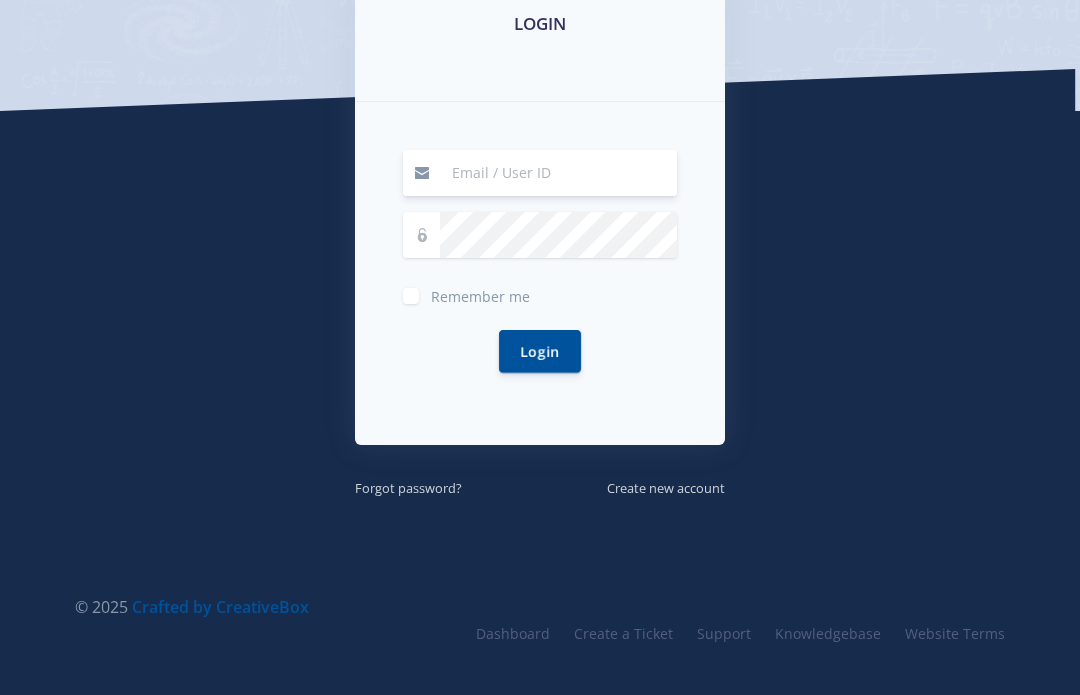 type on "campbr29@ischool.org.za" 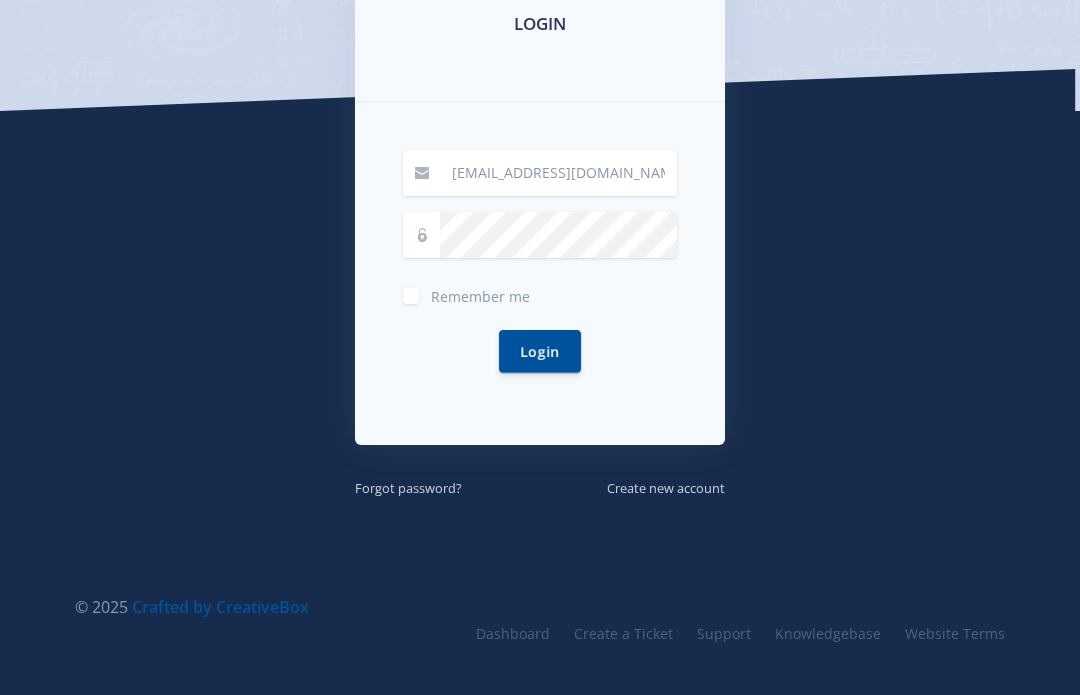 click on "Login" at bounding box center (540, 351) 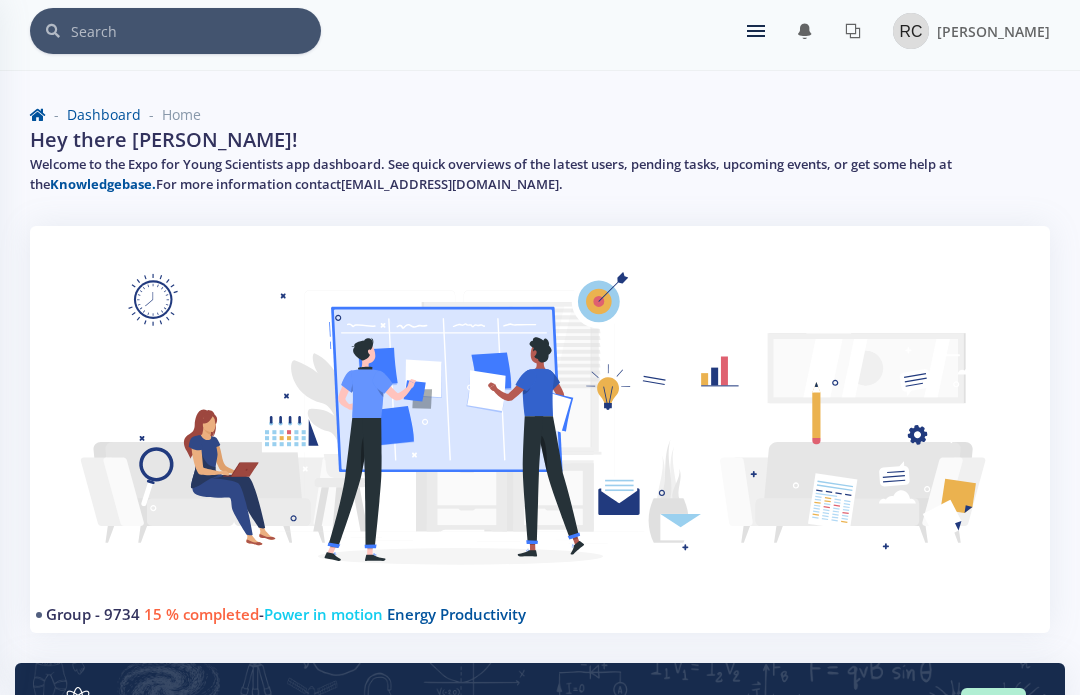 scroll, scrollTop: 0, scrollLeft: 0, axis: both 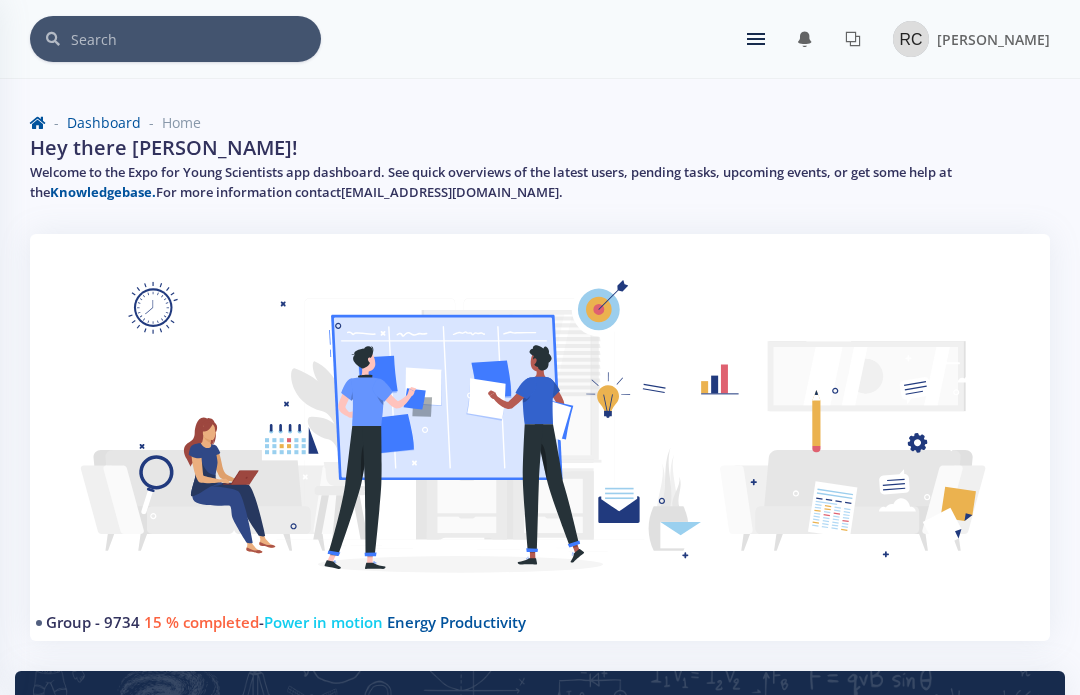 click at bounding box center (756, 44) 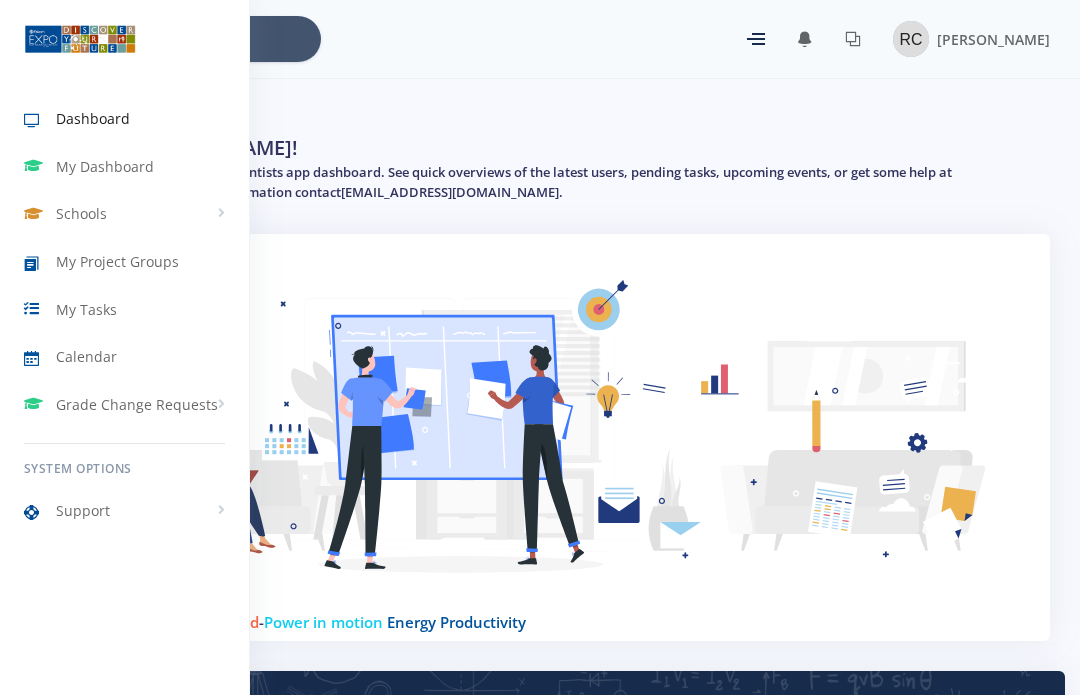 click on "My Project Groups" at bounding box center (117, 261) 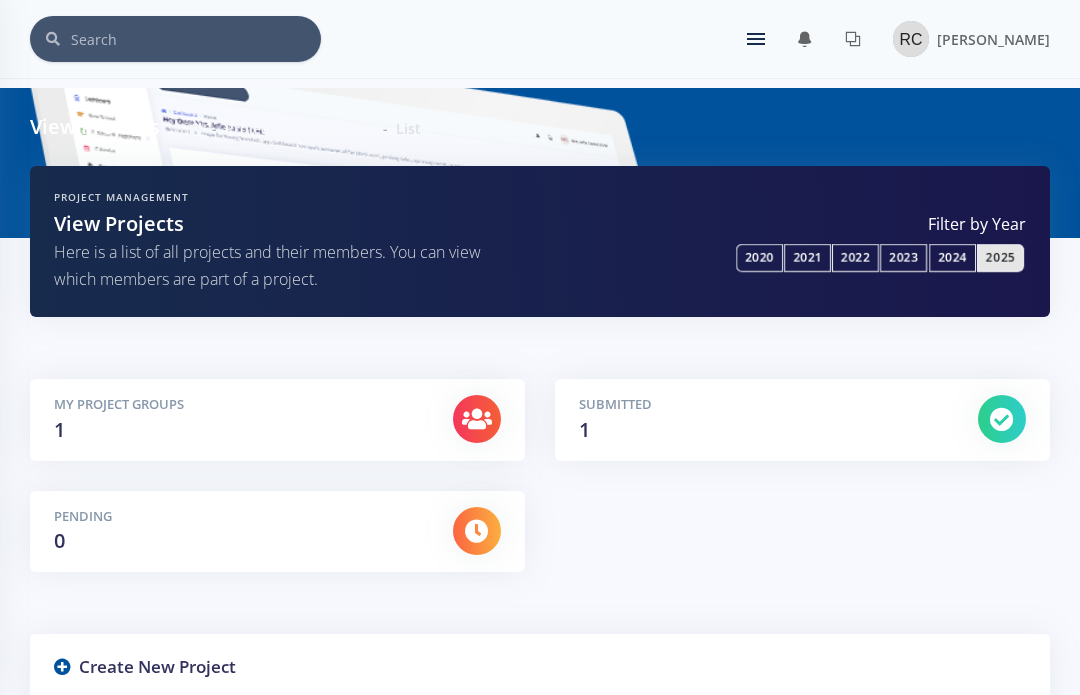 scroll, scrollTop: 0, scrollLeft: 0, axis: both 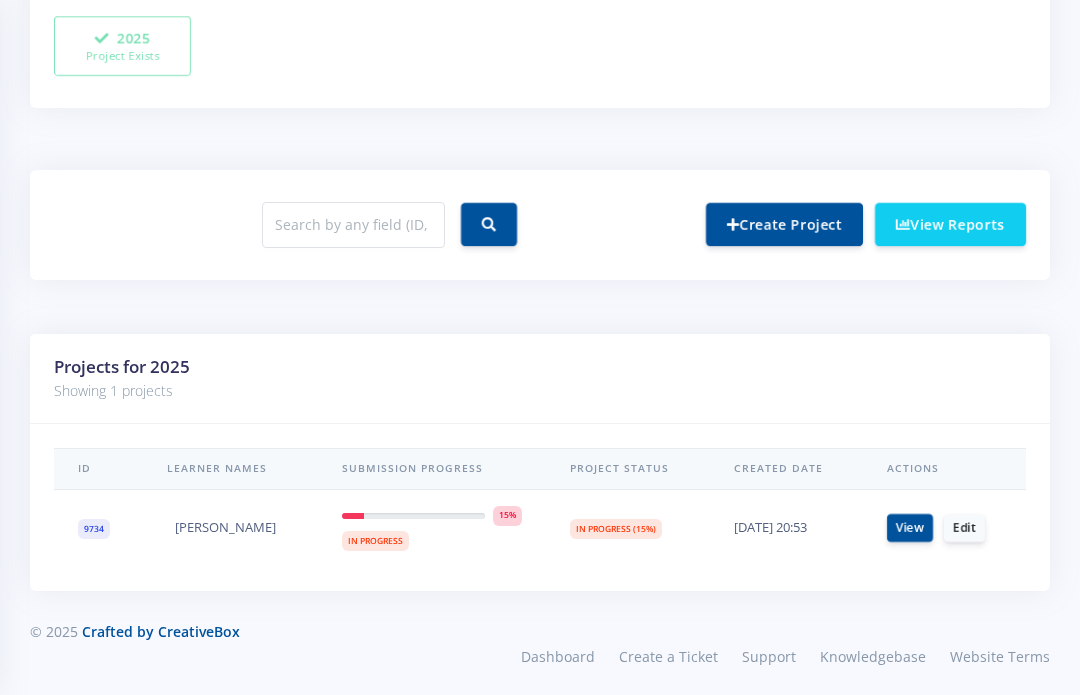 click on "In Progress (15%)" at bounding box center (628, 527) 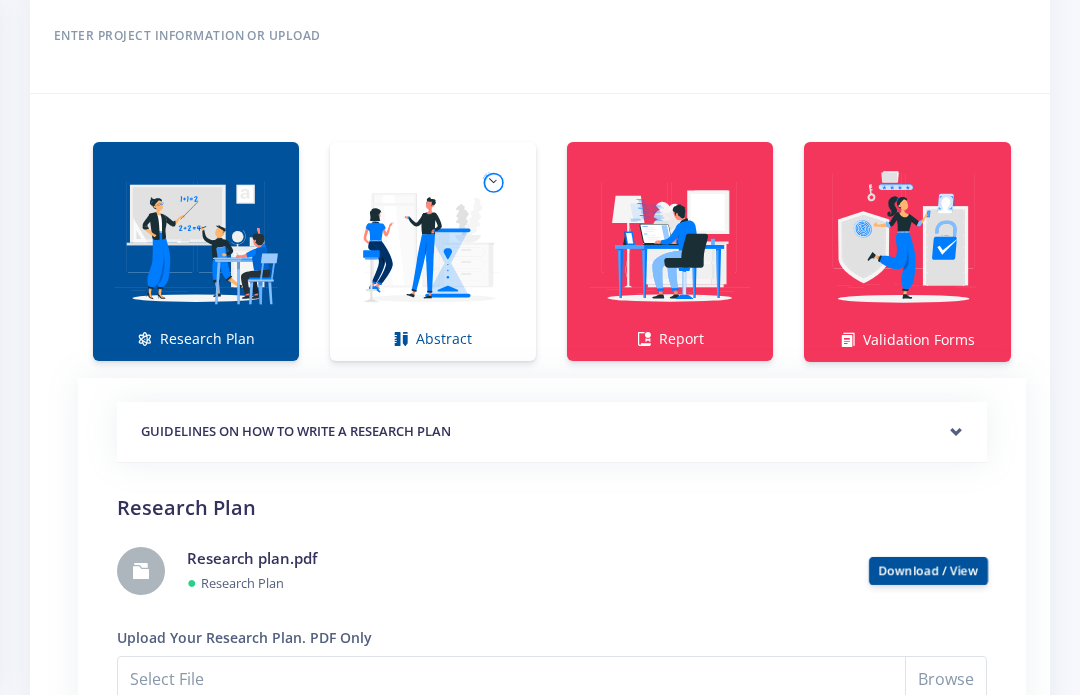 scroll, scrollTop: 1282, scrollLeft: 0, axis: vertical 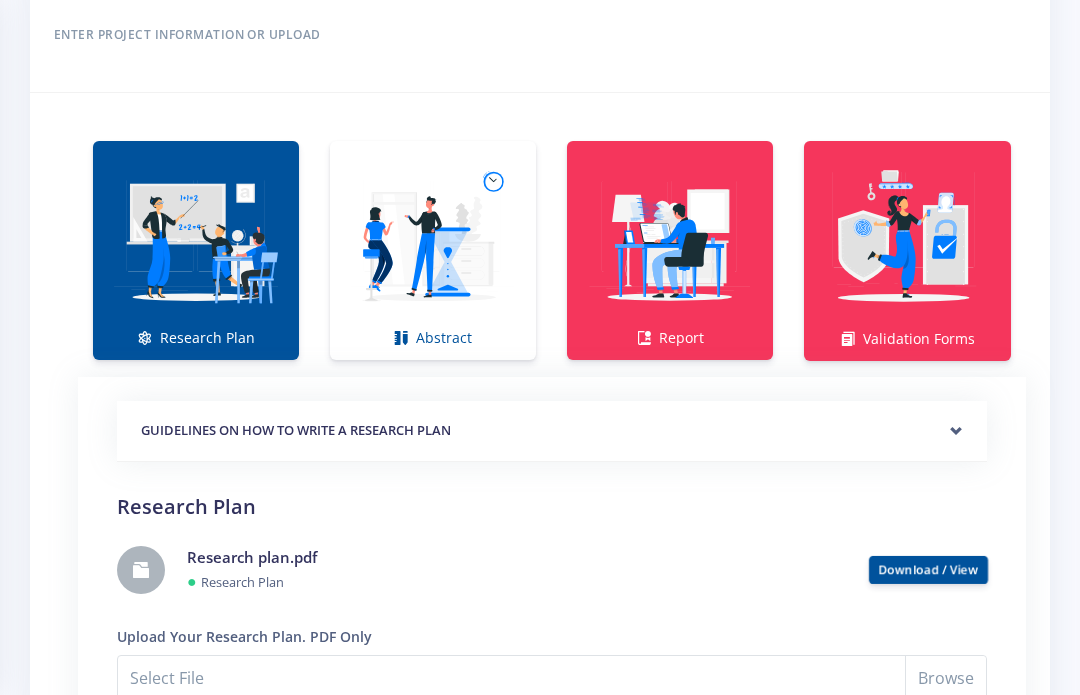 click at bounding box center (433, 240) 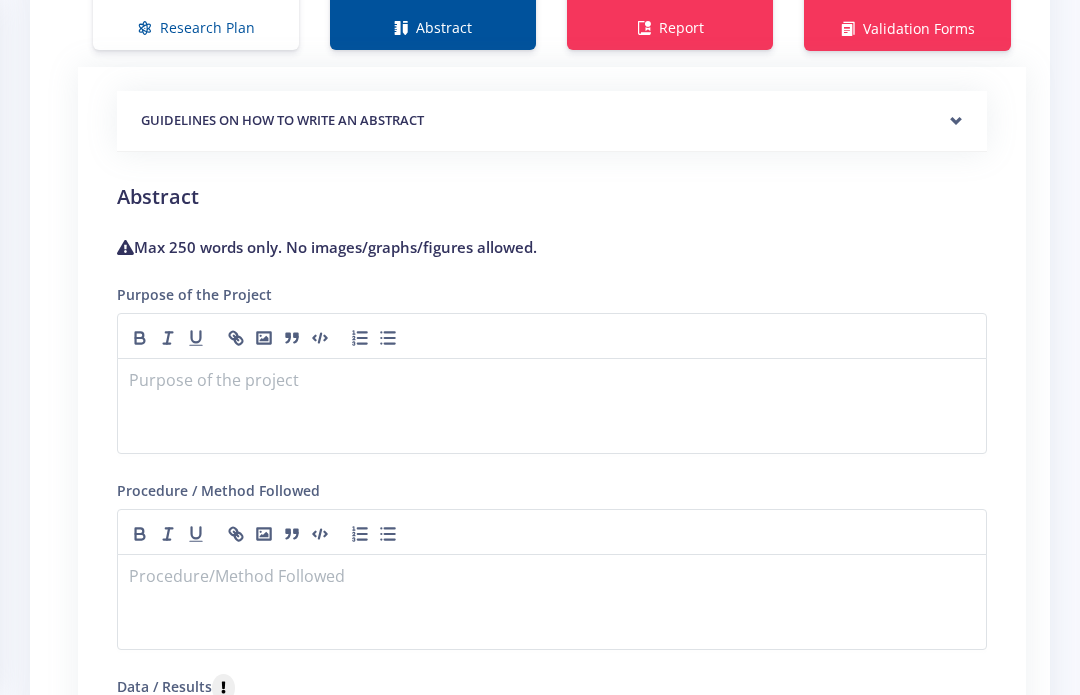 scroll, scrollTop: 1667, scrollLeft: 0, axis: vertical 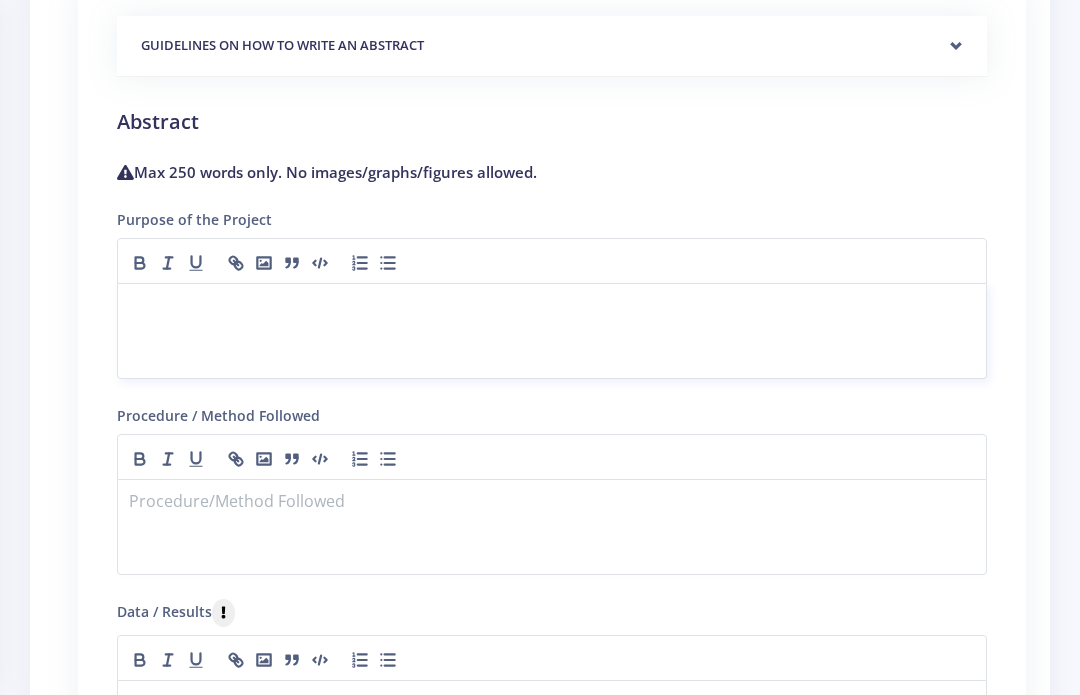 click at bounding box center [552, 331] 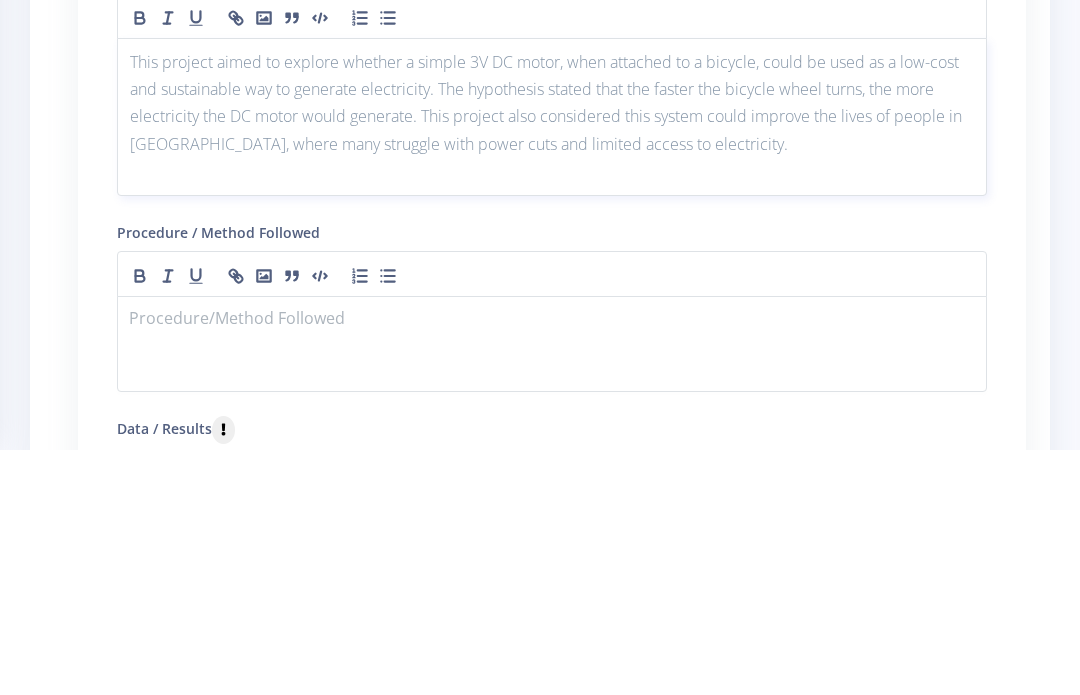 scroll, scrollTop: 19, scrollLeft: 0, axis: vertical 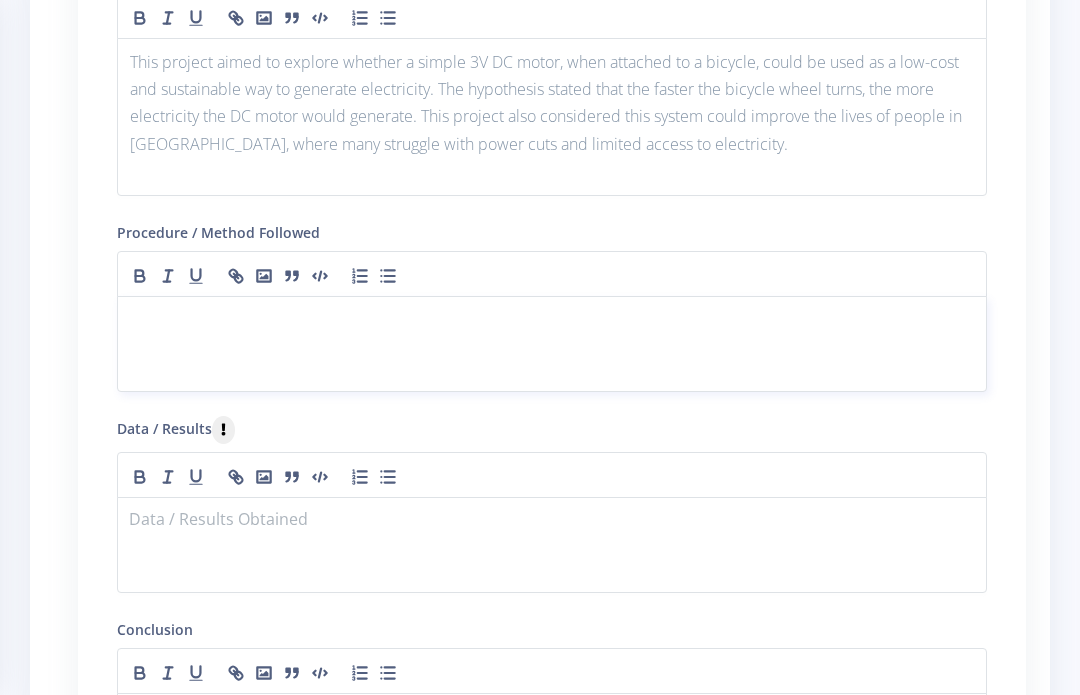 click at bounding box center [552, 344] 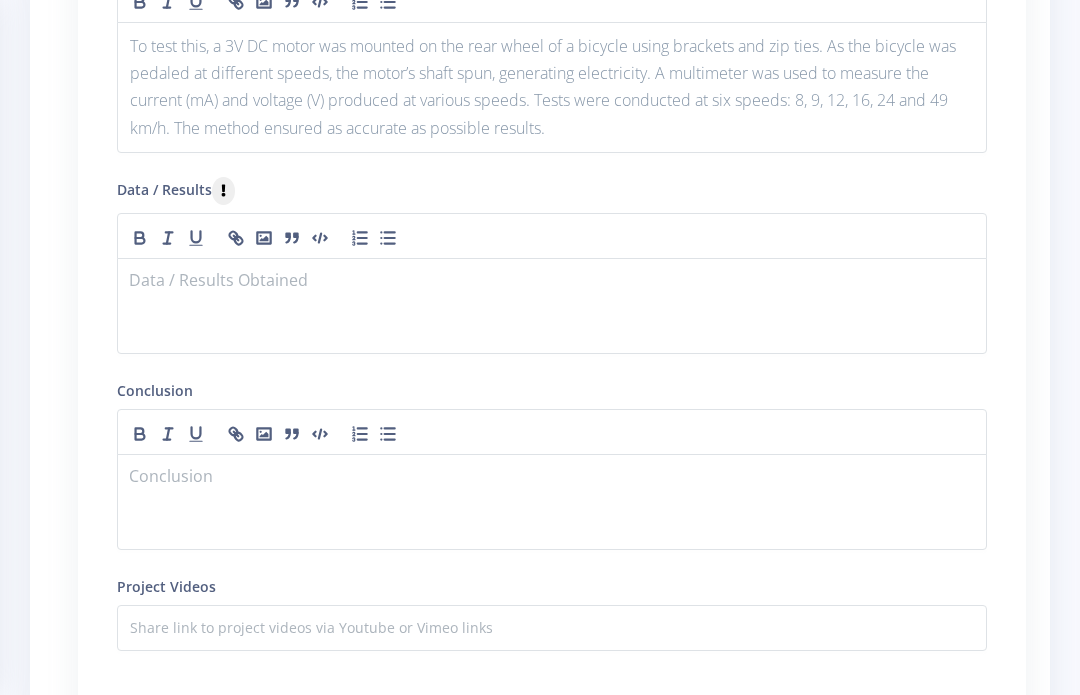 scroll, scrollTop: 2261, scrollLeft: 0, axis: vertical 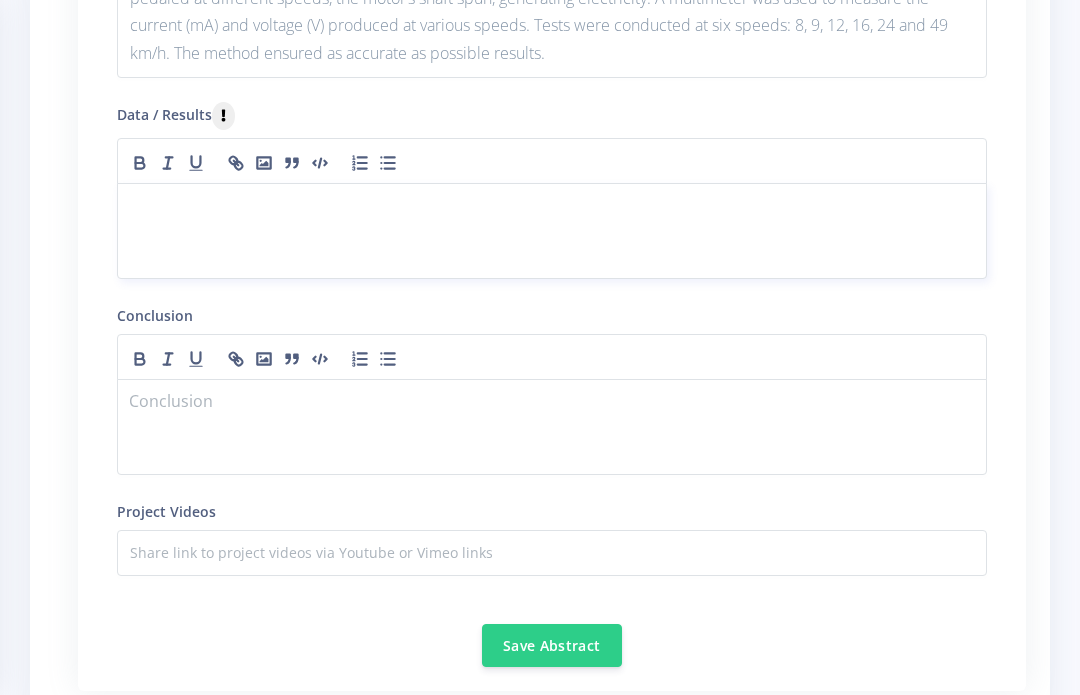 click at bounding box center (552, 231) 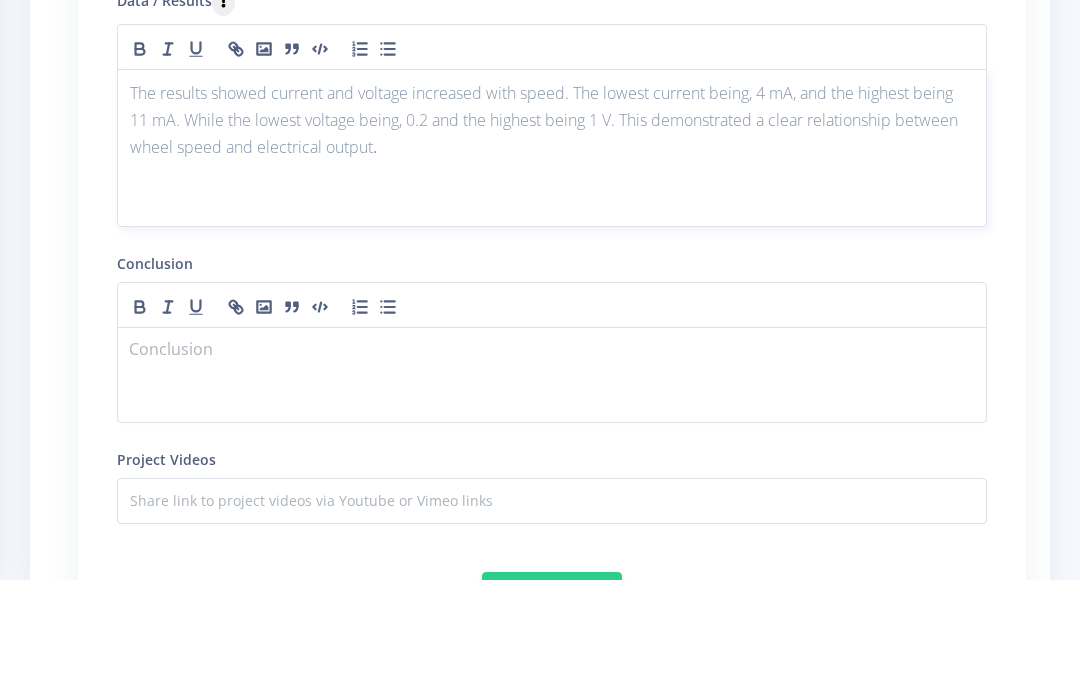 scroll, scrollTop: 19, scrollLeft: 0, axis: vertical 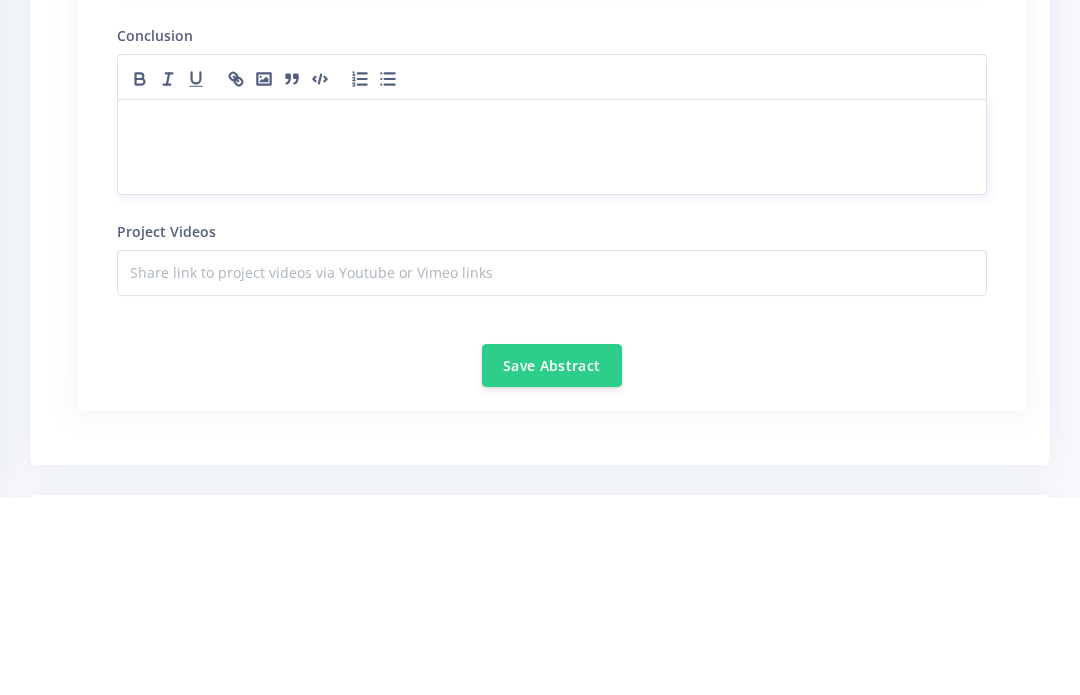 click at bounding box center (552, 344) 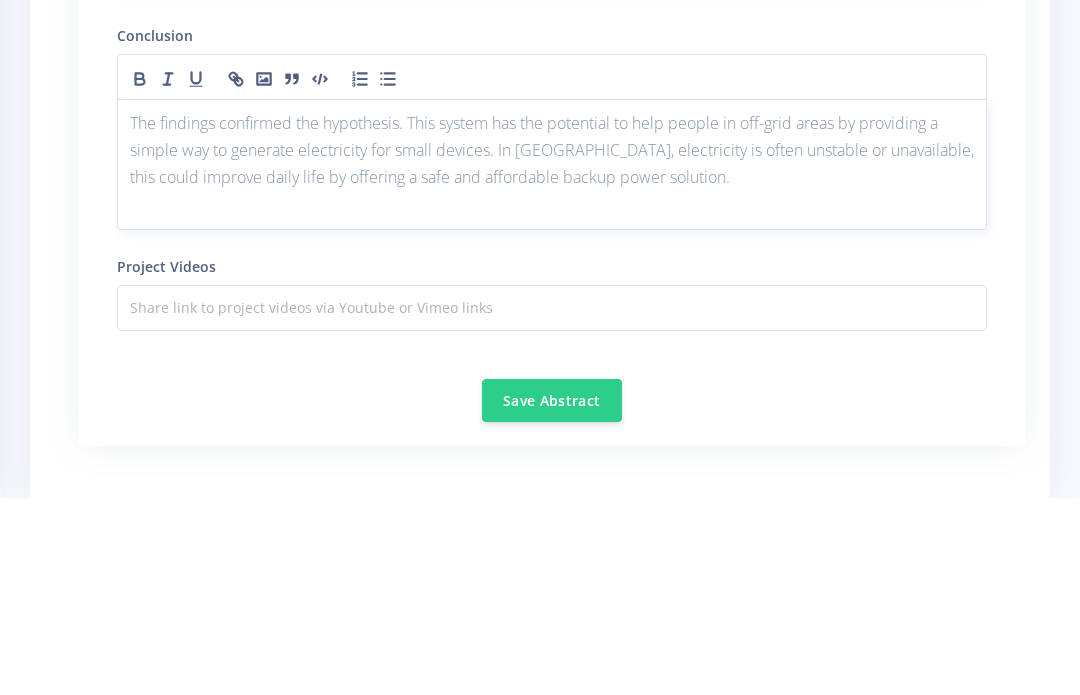 scroll, scrollTop: 19, scrollLeft: 0, axis: vertical 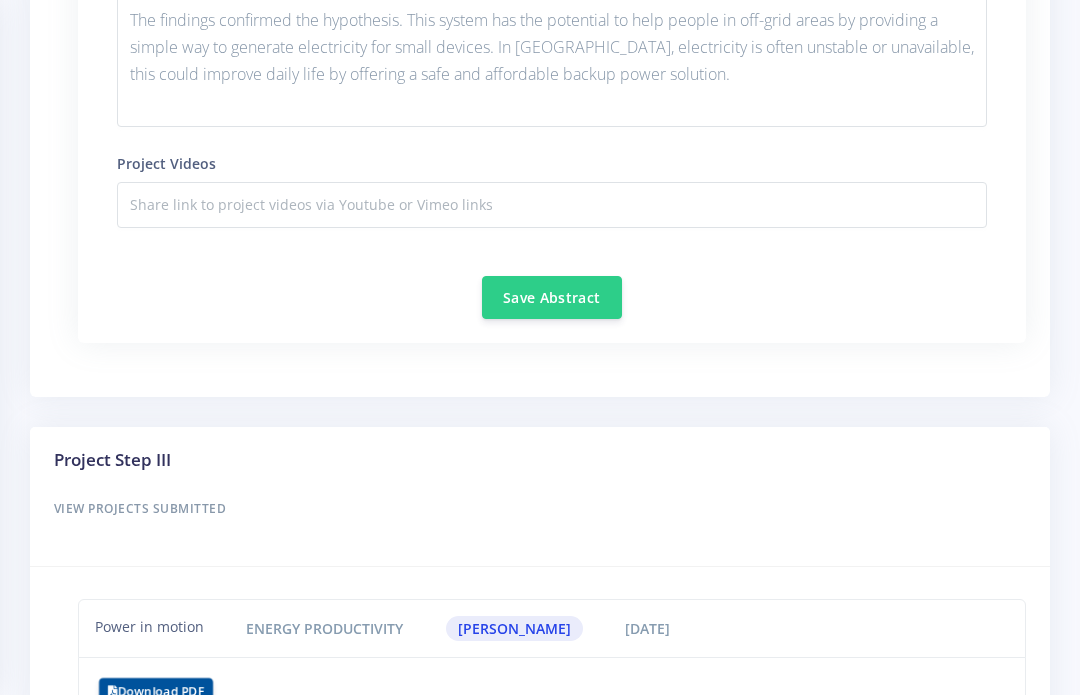 click on "Save Abstract" at bounding box center (552, 297) 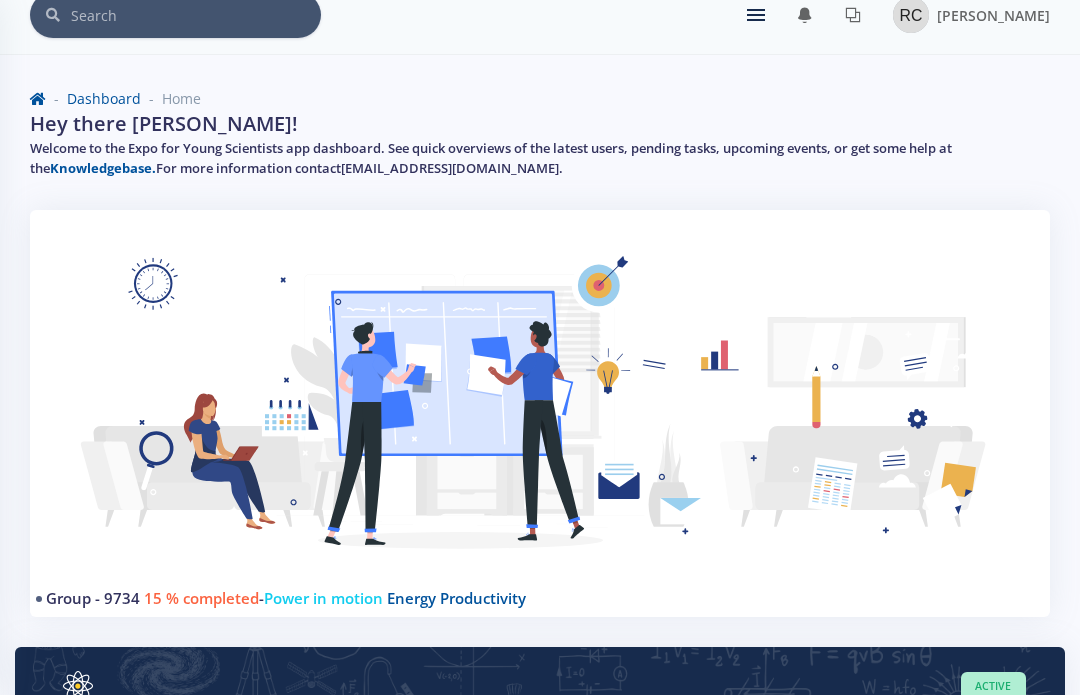 scroll, scrollTop: 0, scrollLeft: 0, axis: both 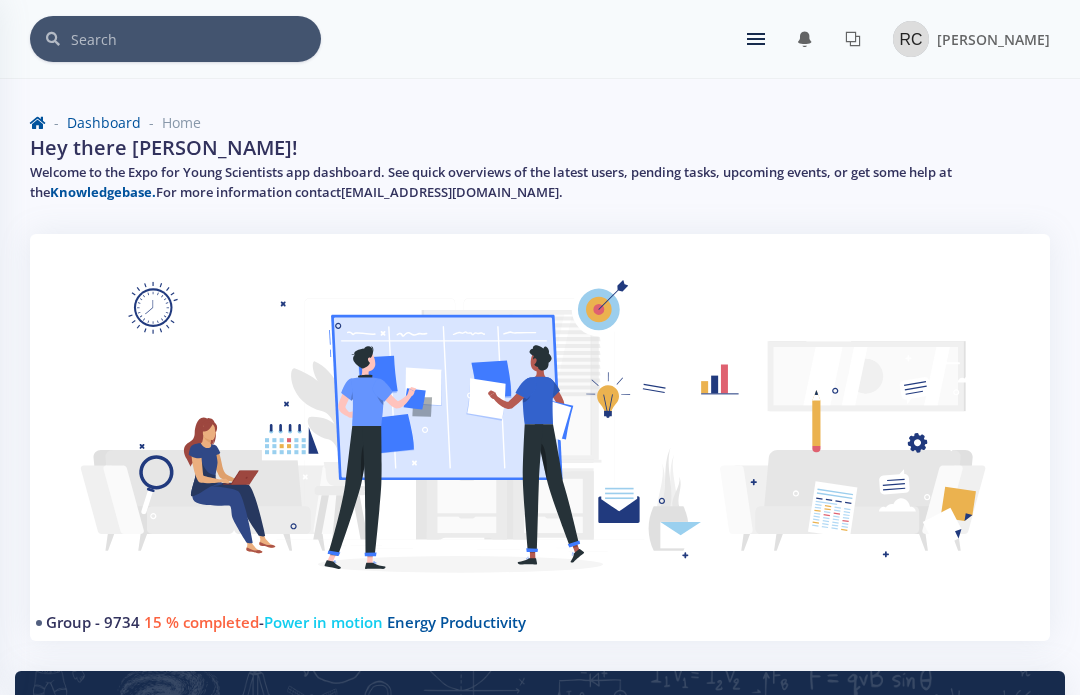 click at bounding box center [540, 442] 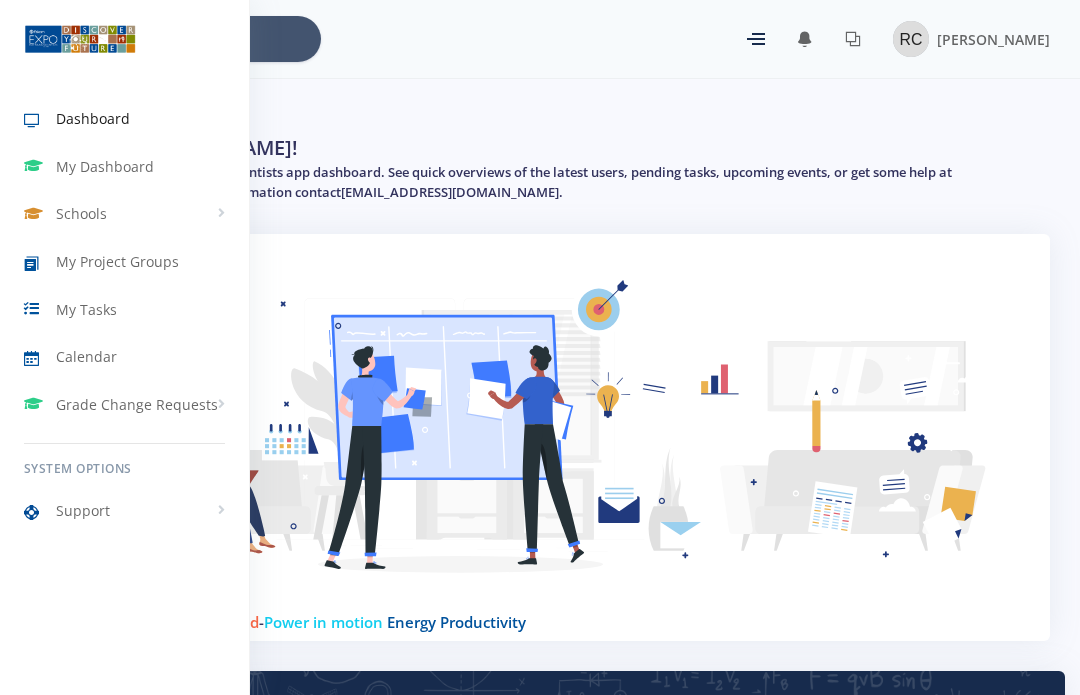 click on "My Tasks" at bounding box center [124, 309] 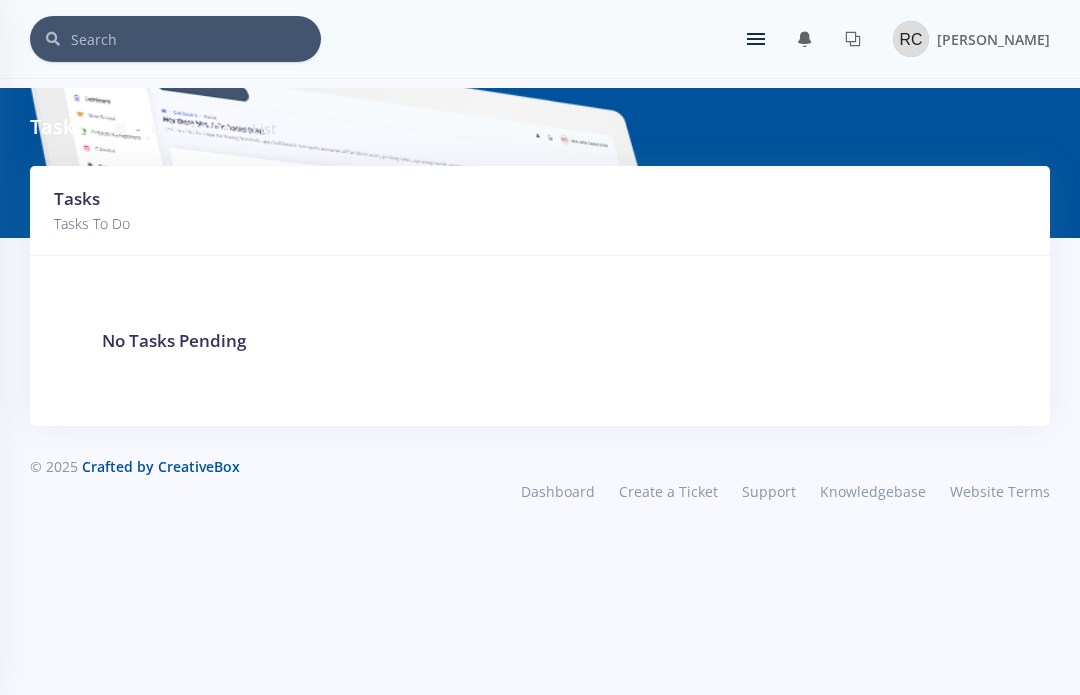 scroll, scrollTop: 0, scrollLeft: 0, axis: both 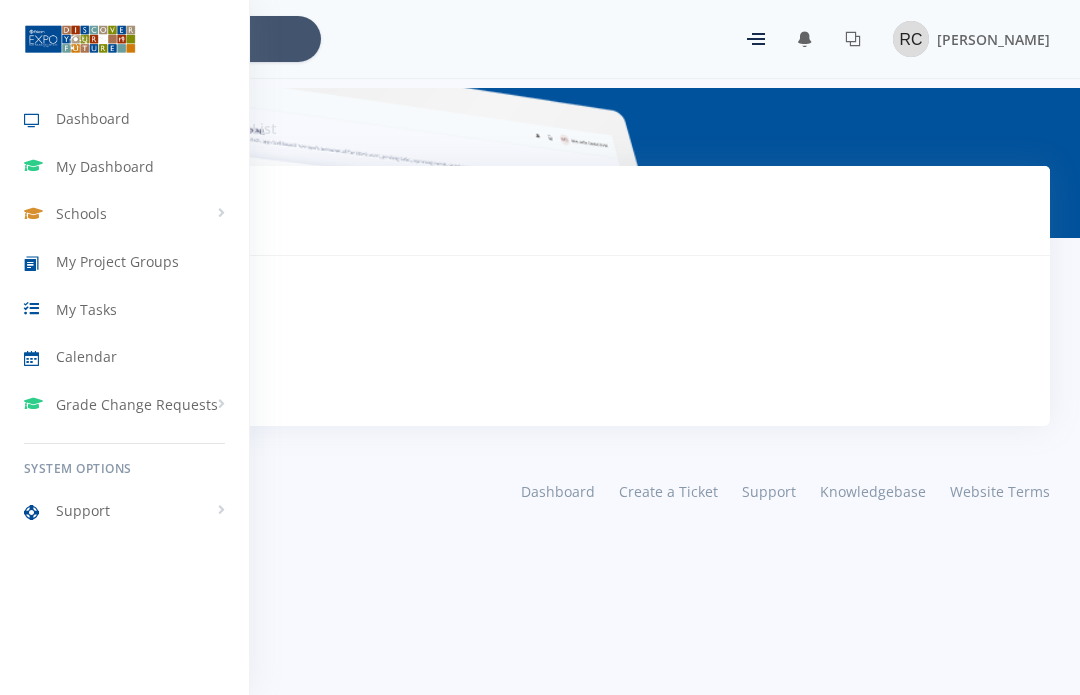 click on "My Dashboard" at bounding box center (124, 167) 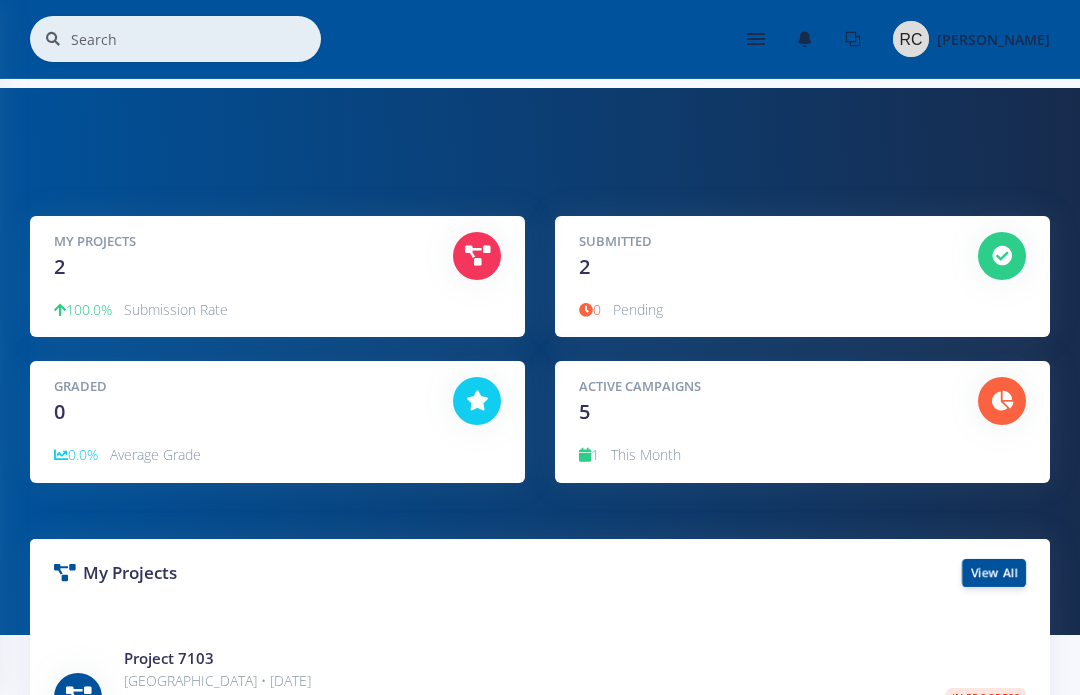 scroll, scrollTop: 0, scrollLeft: 0, axis: both 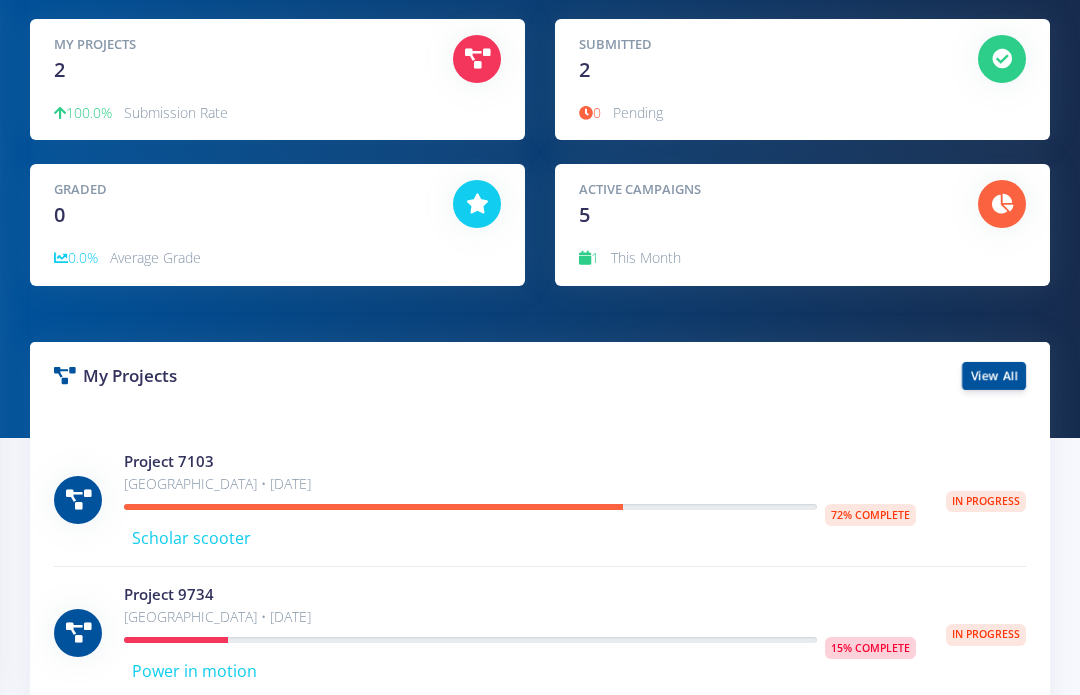 click on "15% Complete
Power in motion" at bounding box center [520, 660] 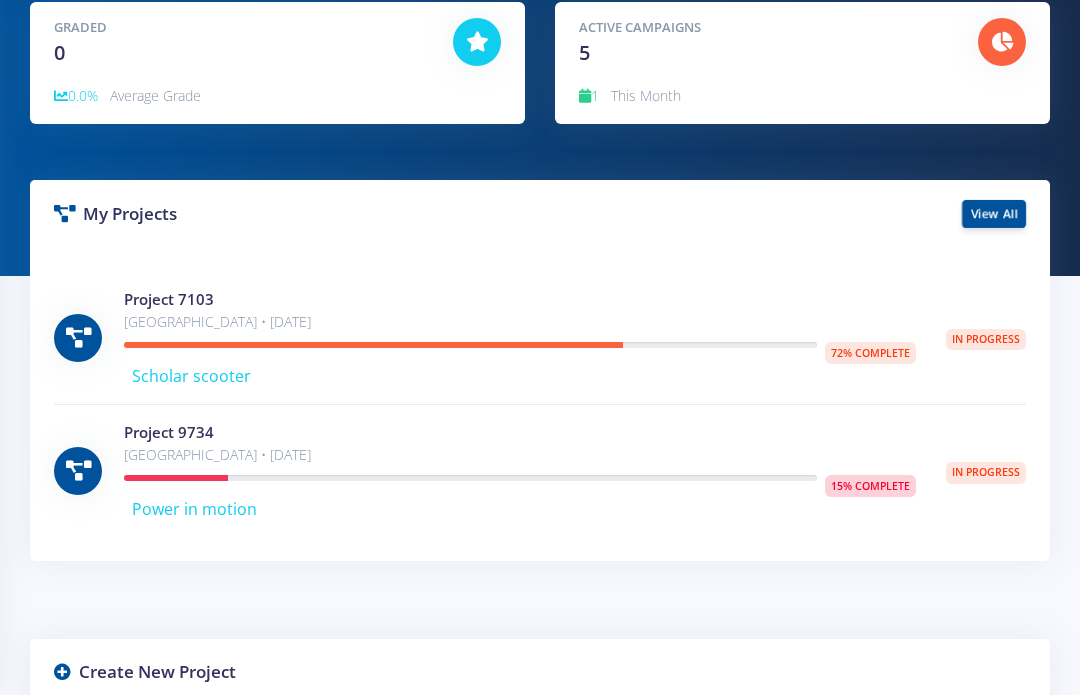 scroll, scrollTop: 359, scrollLeft: 0, axis: vertical 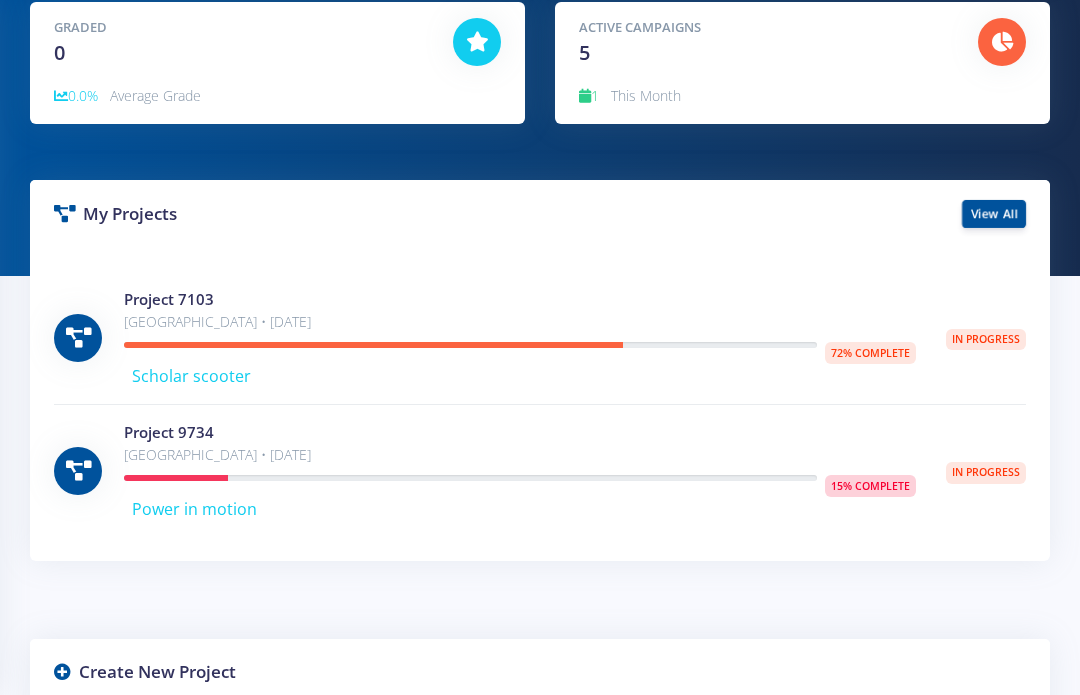 click on "Project 9734
Sacred Heart College •
Jul 28, 2025" at bounding box center [540, 470] 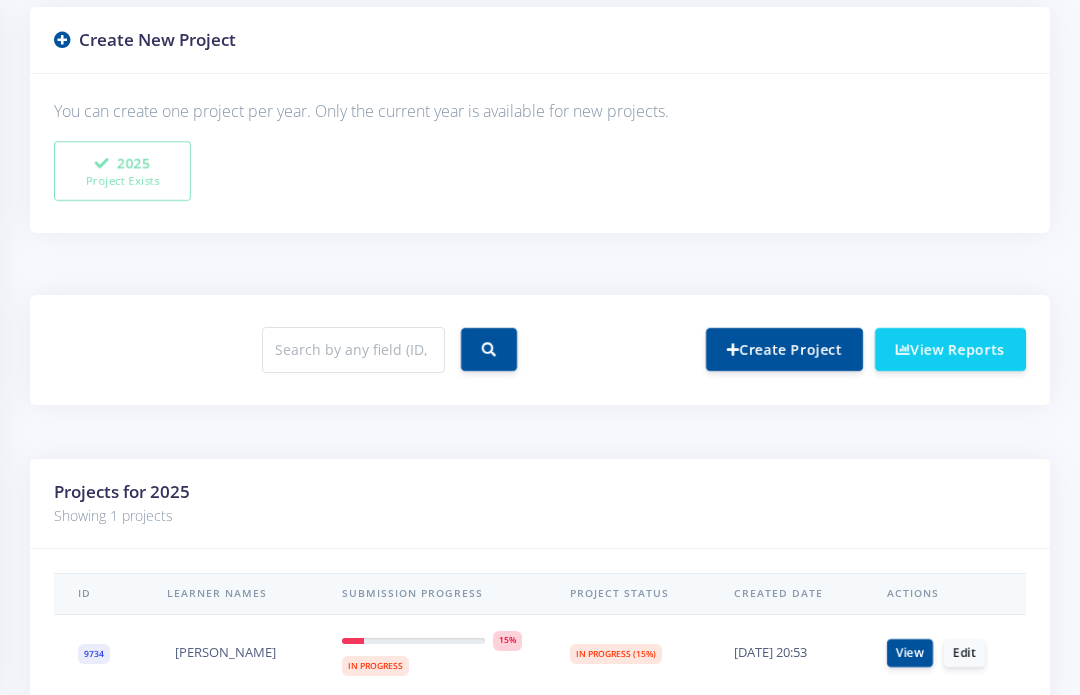 scroll, scrollTop: 677, scrollLeft: 0, axis: vertical 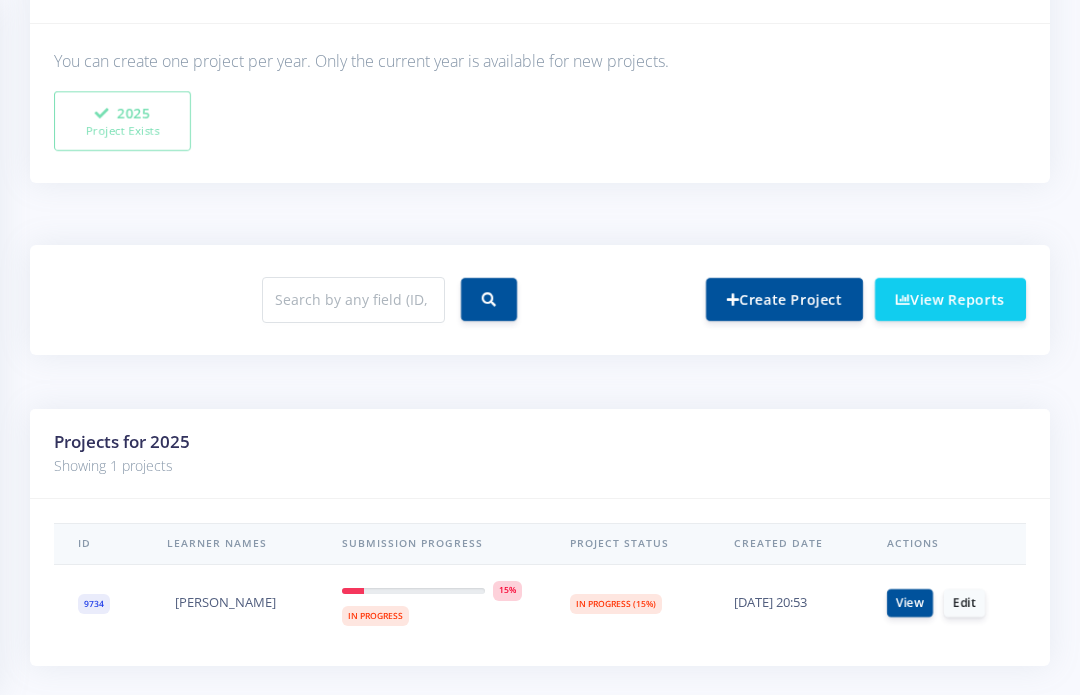 click on "Edit" at bounding box center (964, 603) 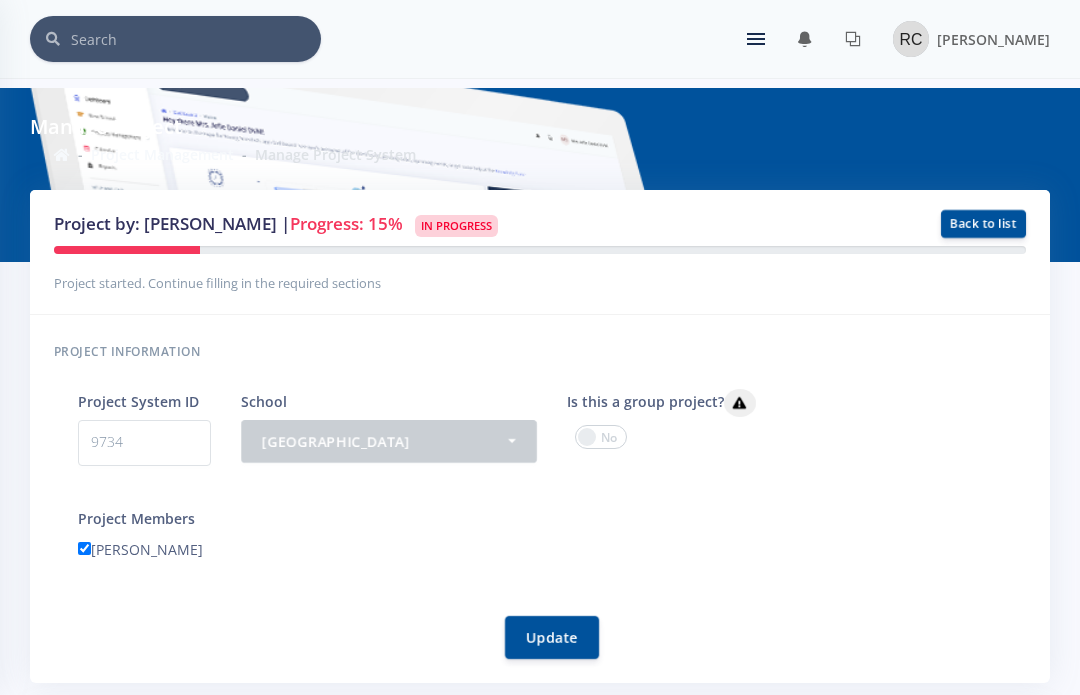 scroll, scrollTop: 0, scrollLeft: 0, axis: both 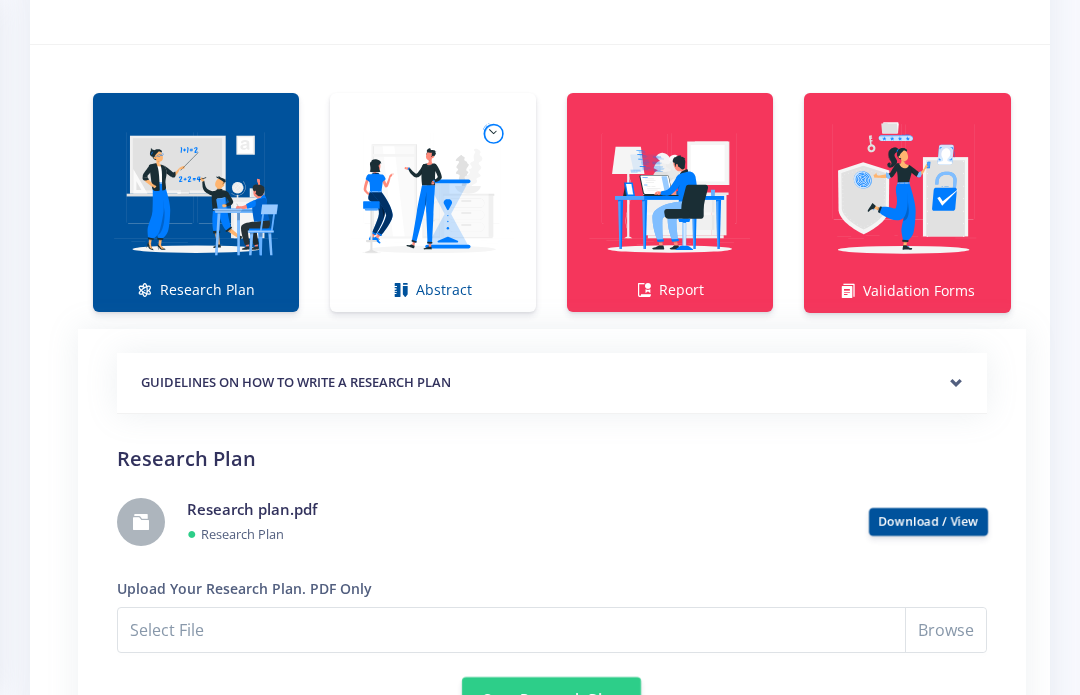 click at bounding box center [433, 193] 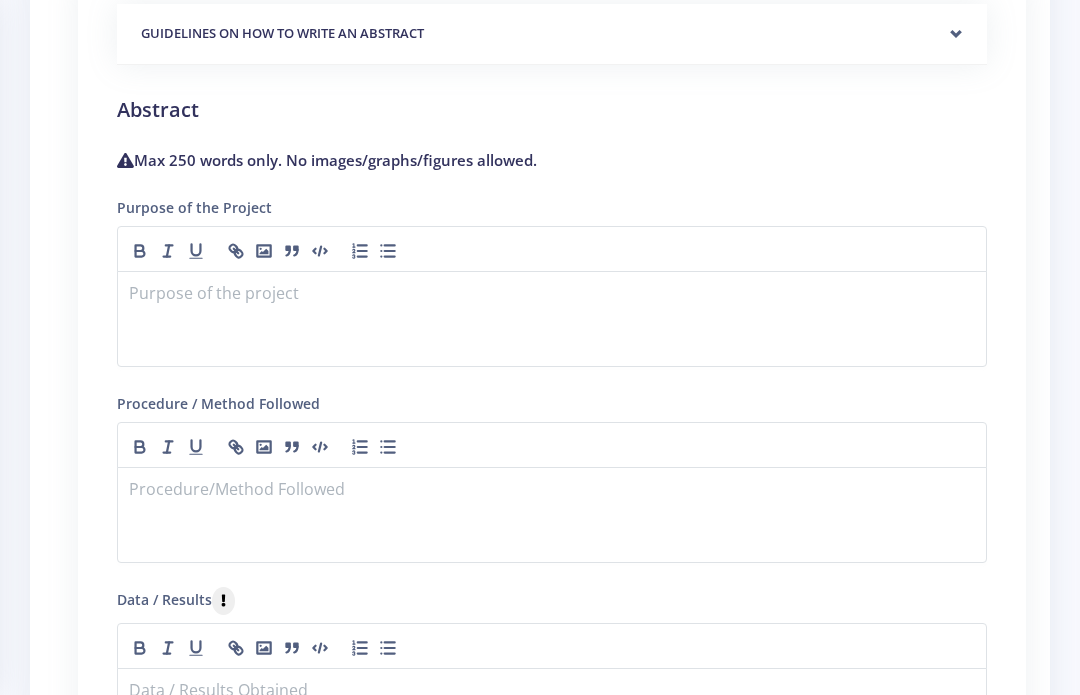 scroll, scrollTop: 1754, scrollLeft: 0, axis: vertical 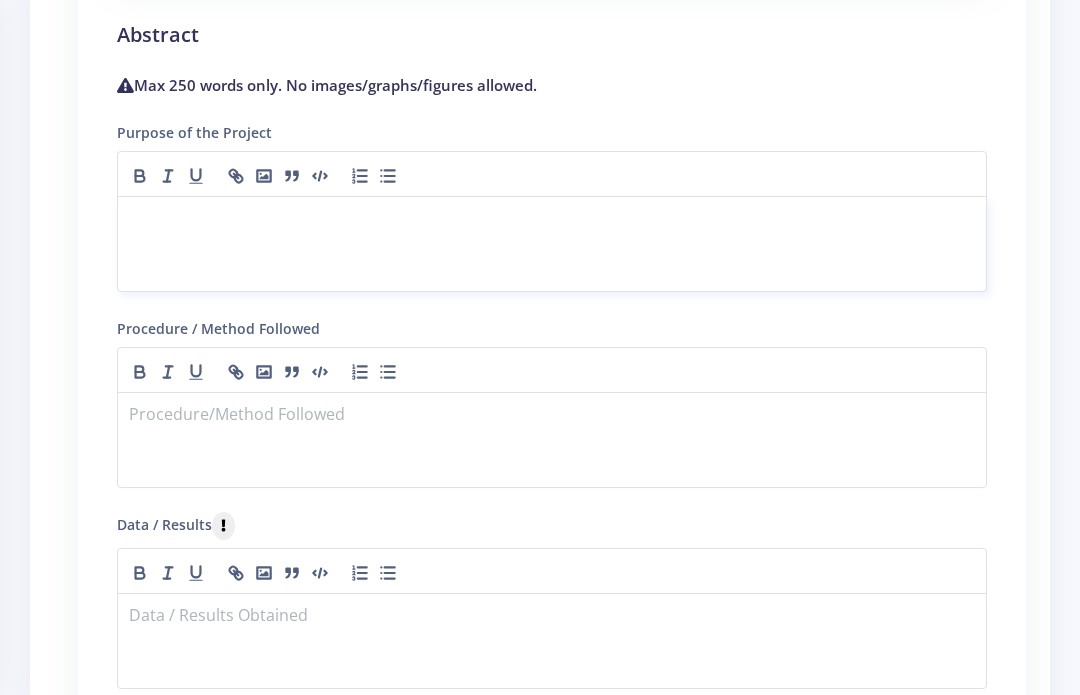 click at bounding box center [552, 220] 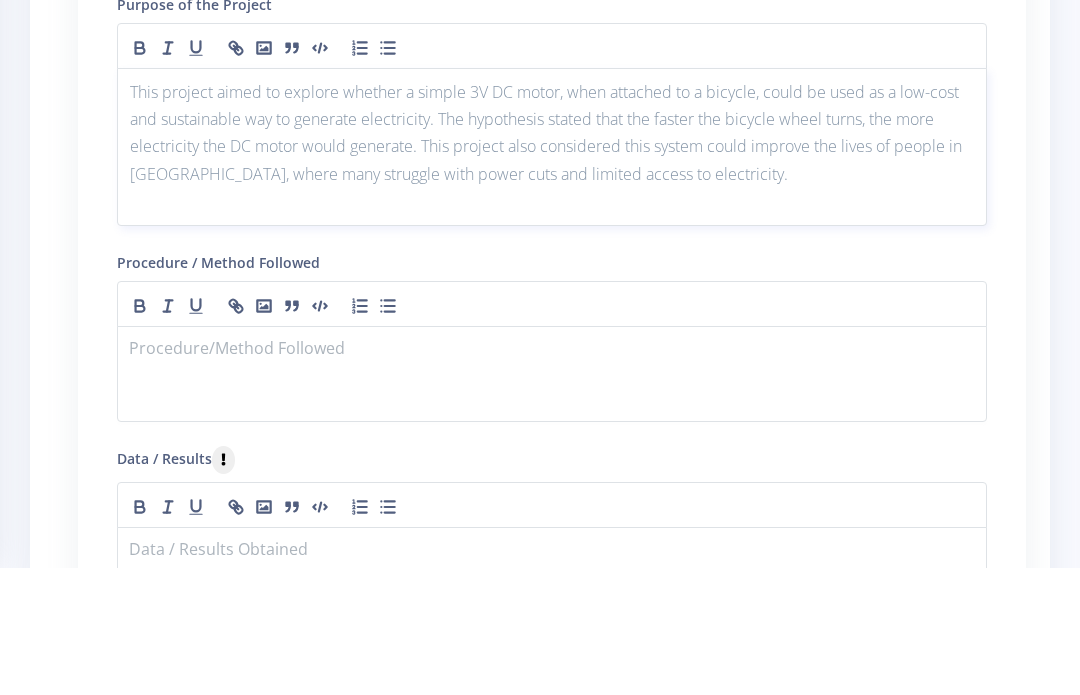 scroll, scrollTop: 19, scrollLeft: 0, axis: vertical 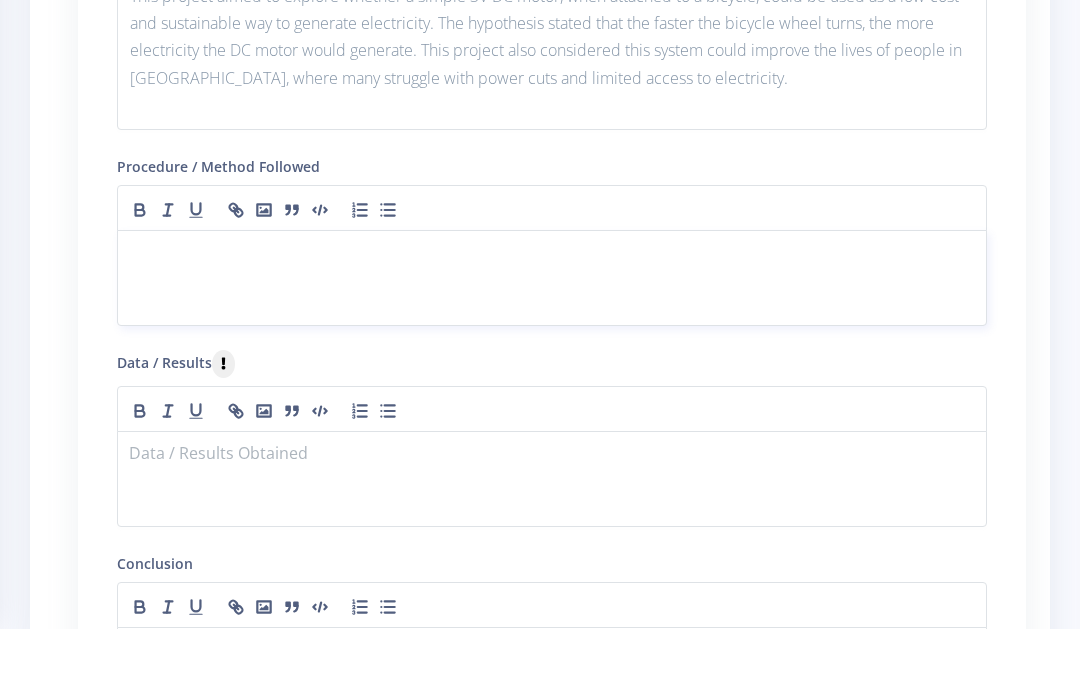 click at bounding box center [552, 344] 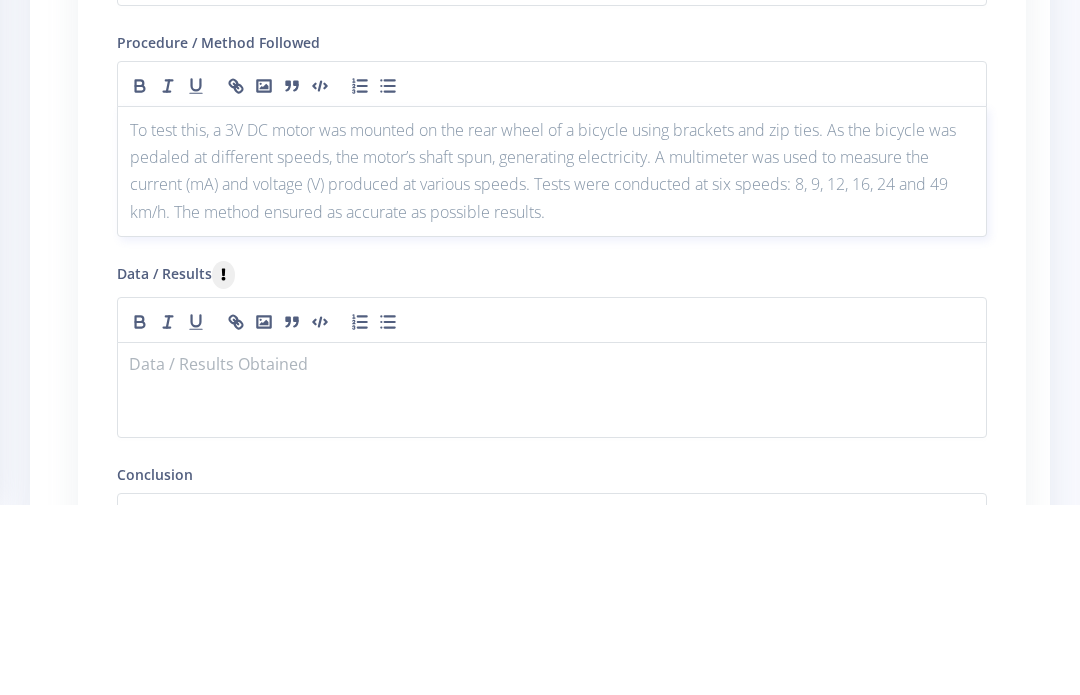 type 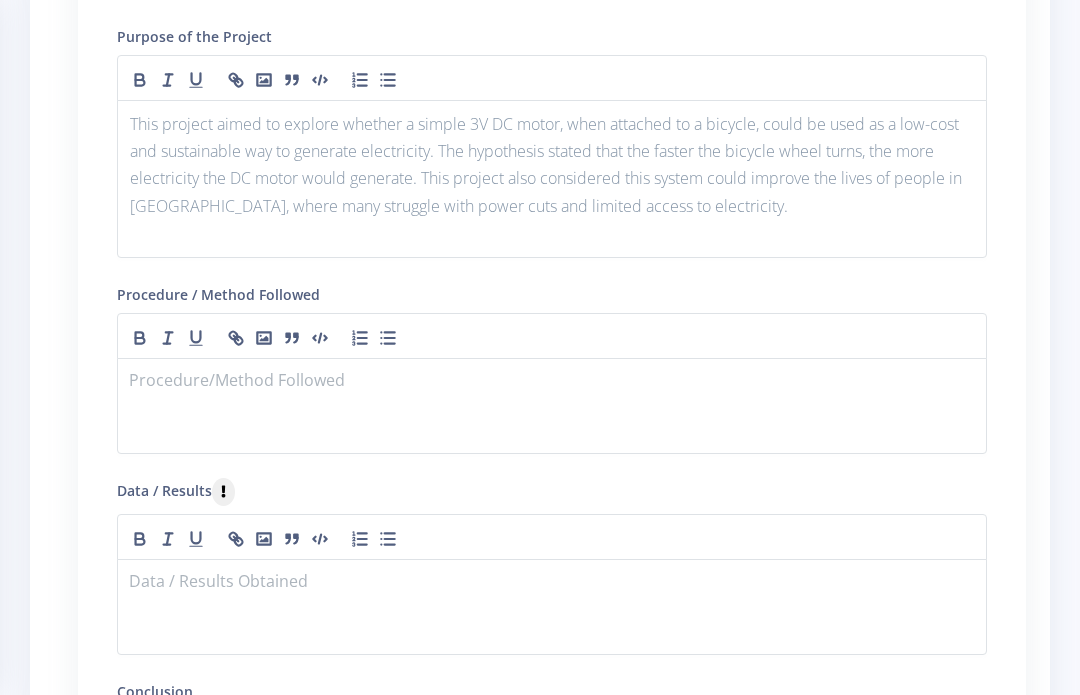 scroll, scrollTop: 1850, scrollLeft: 0, axis: vertical 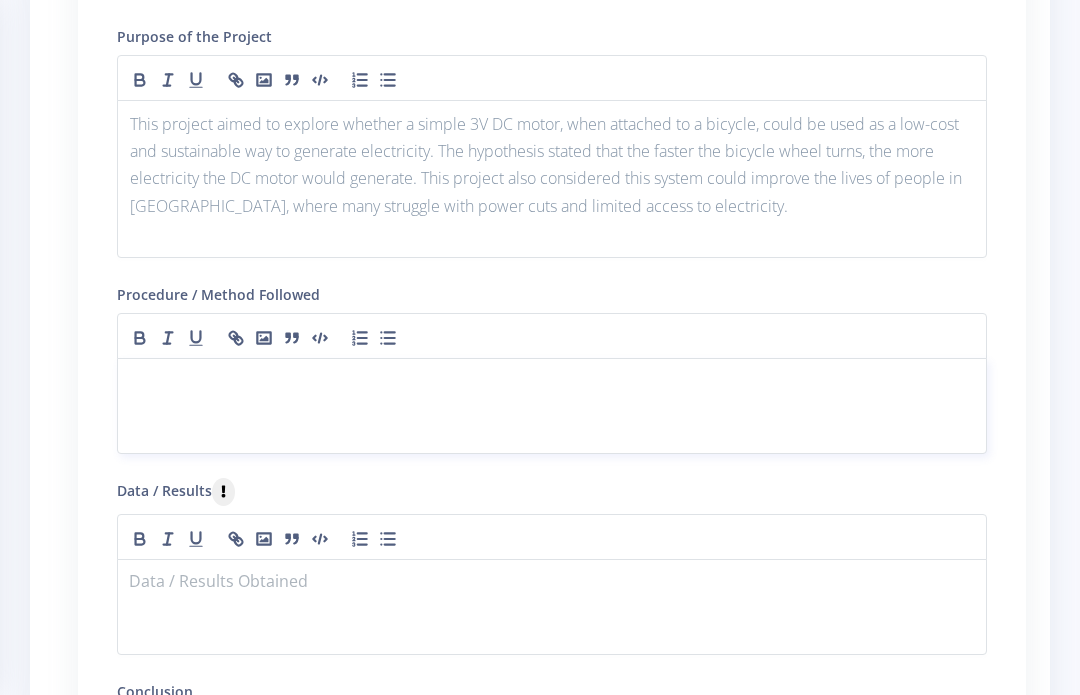 click at bounding box center (552, 406) 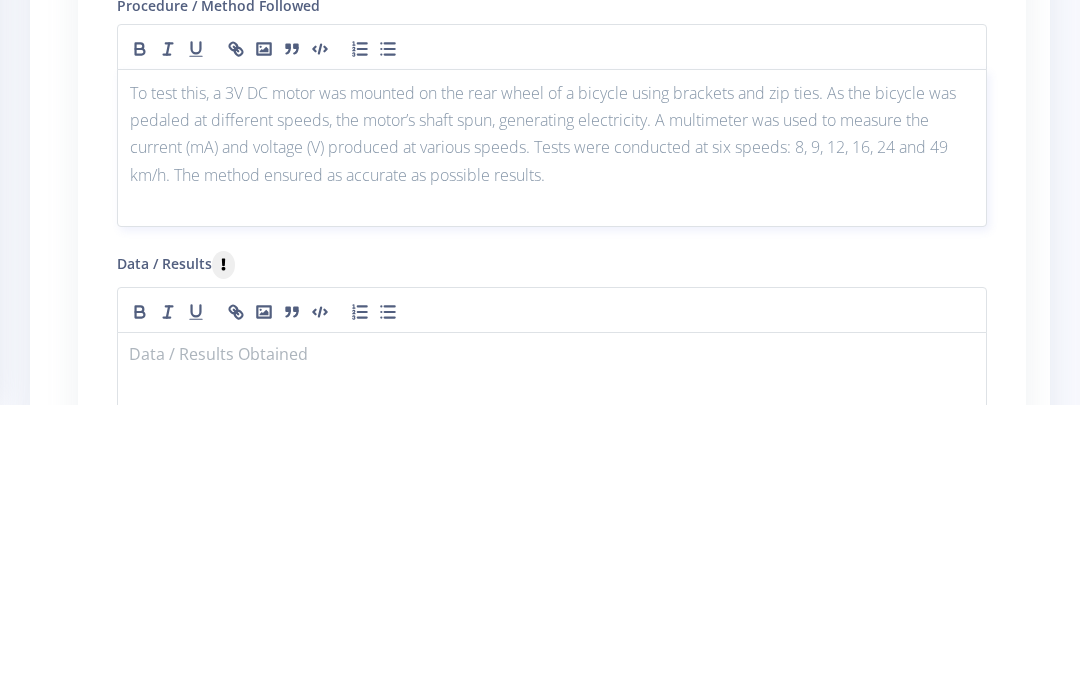 scroll, scrollTop: 19, scrollLeft: 0, axis: vertical 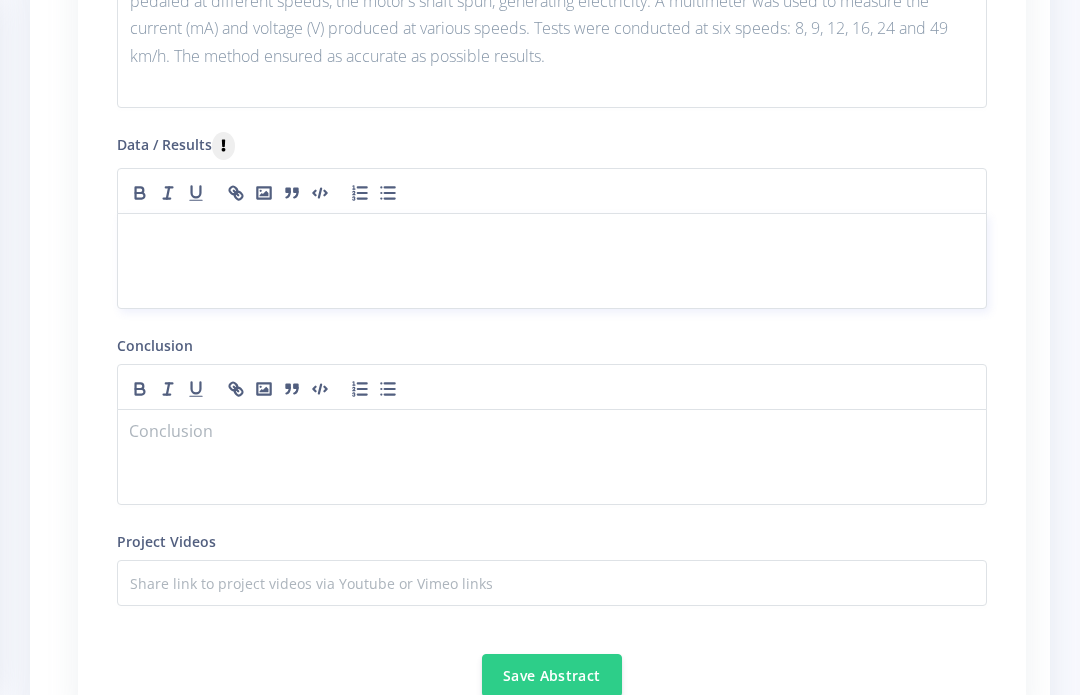 click at bounding box center [552, 237] 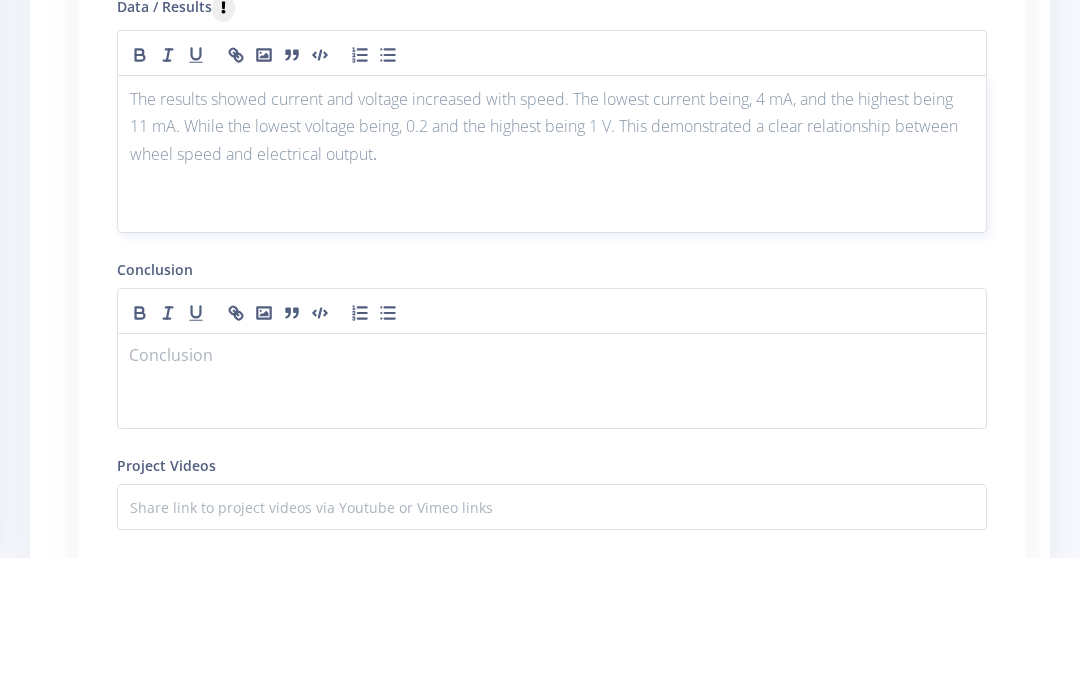scroll, scrollTop: 2470, scrollLeft: 0, axis: vertical 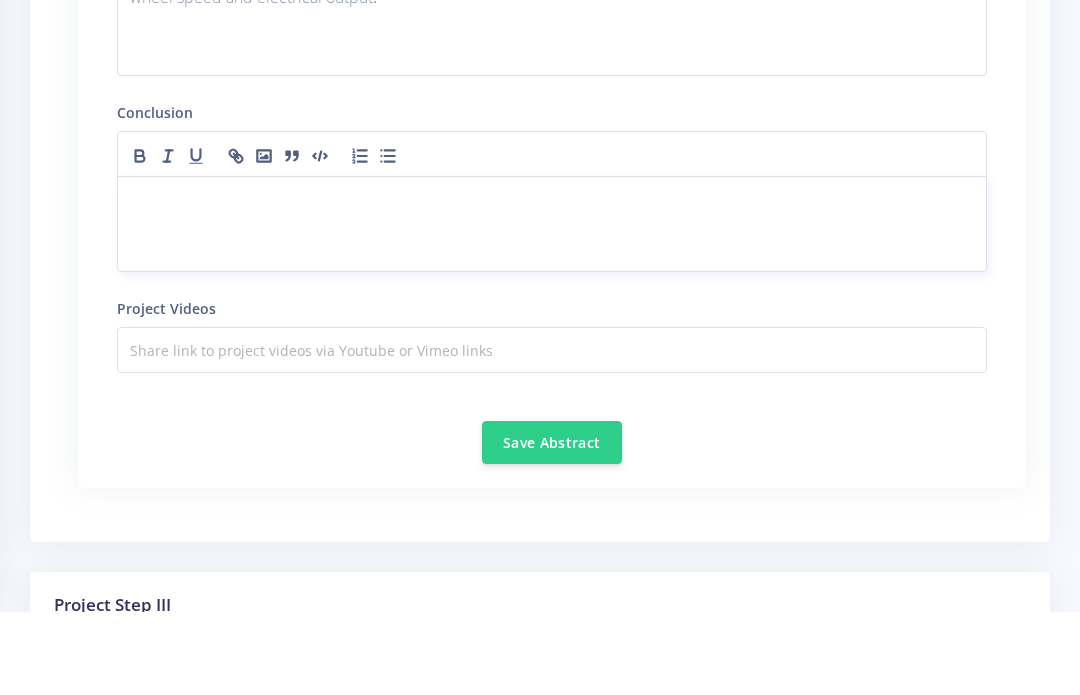 click at bounding box center (552, 283) 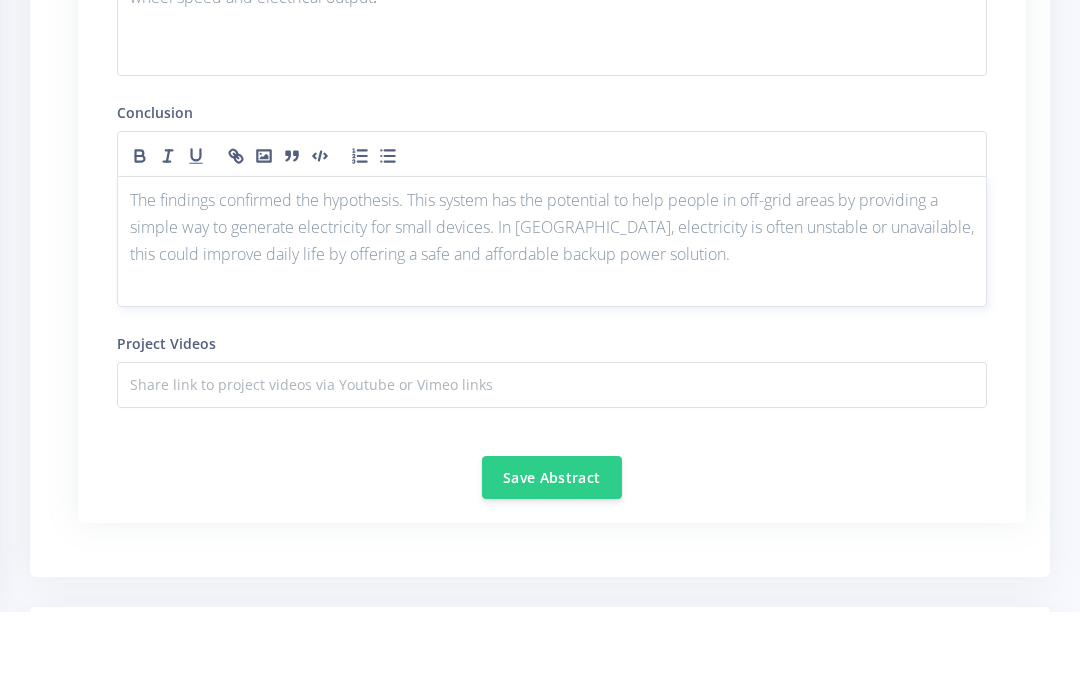 scroll, scrollTop: 19, scrollLeft: 0, axis: vertical 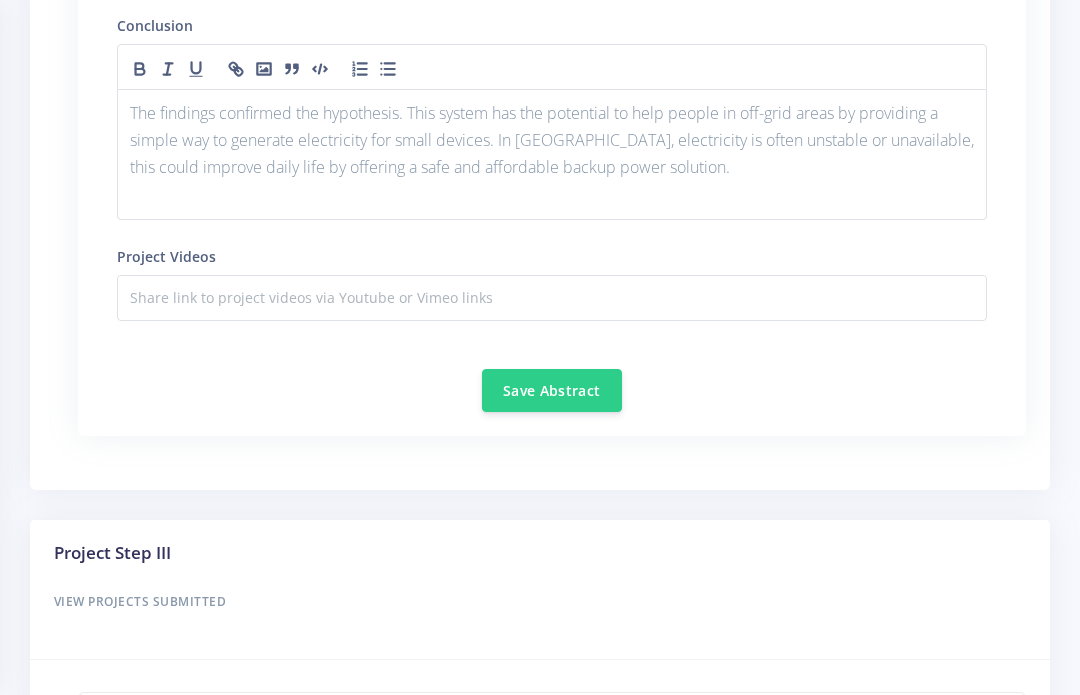 click on "Save Abstract" at bounding box center (552, 390) 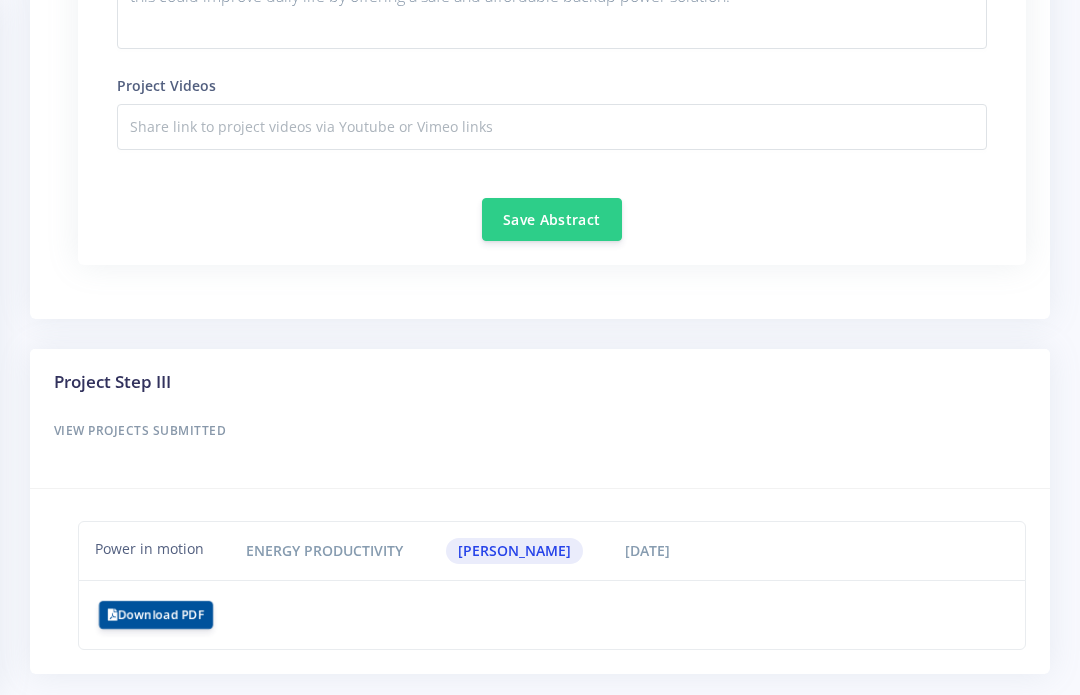 scroll, scrollTop: 2829, scrollLeft: 0, axis: vertical 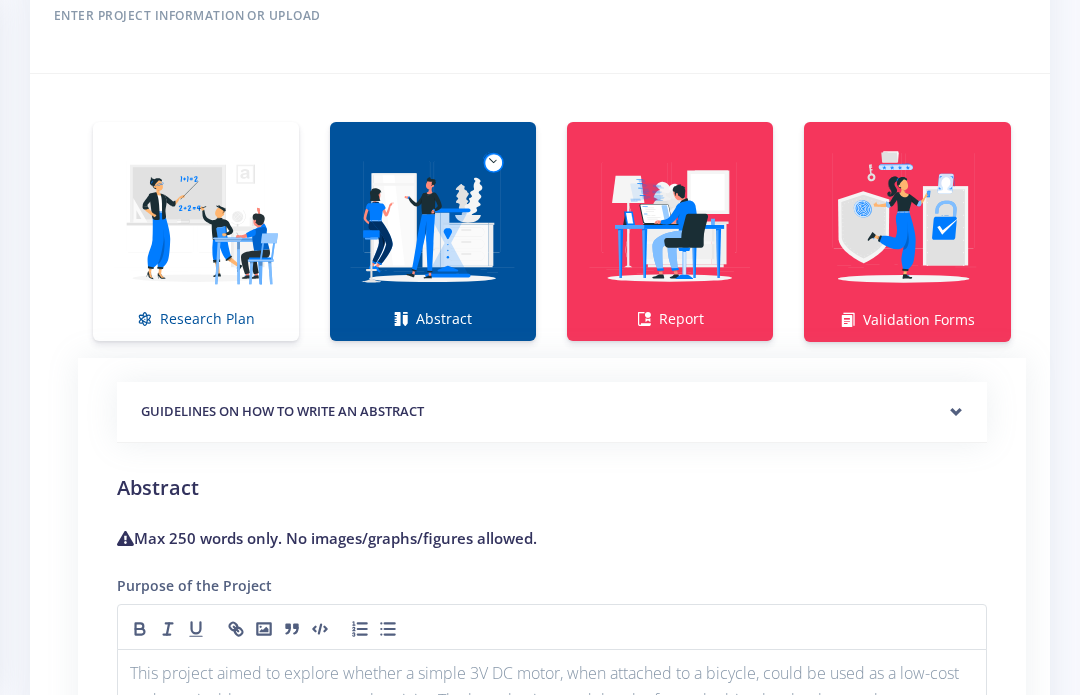 click at bounding box center [670, 222] 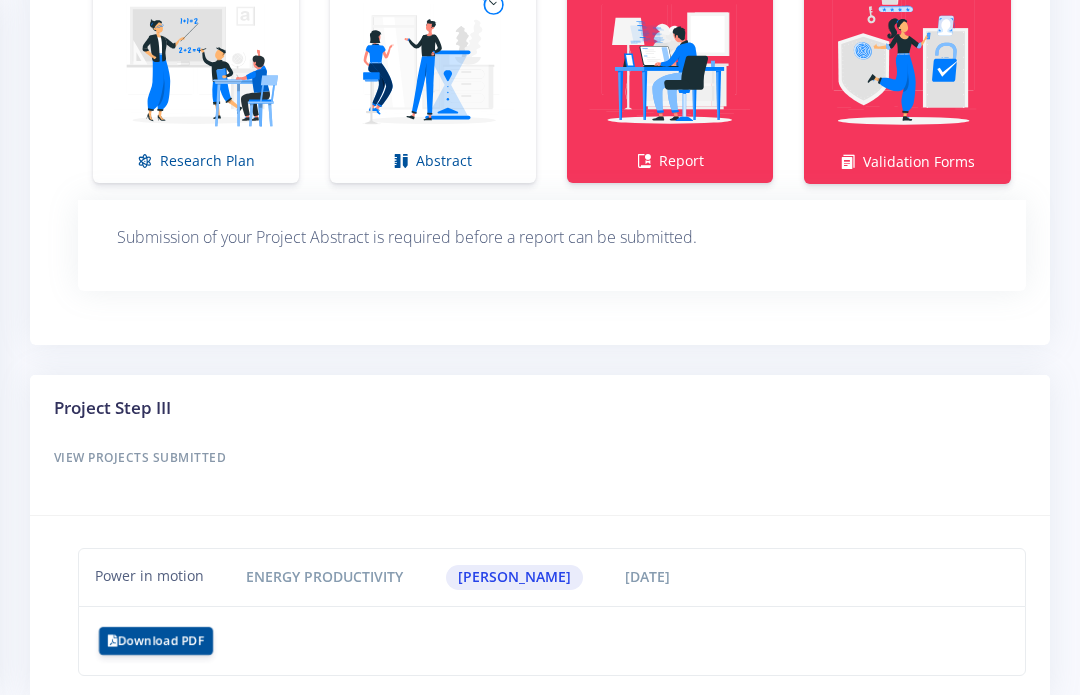 scroll, scrollTop: 1503, scrollLeft: 0, axis: vertical 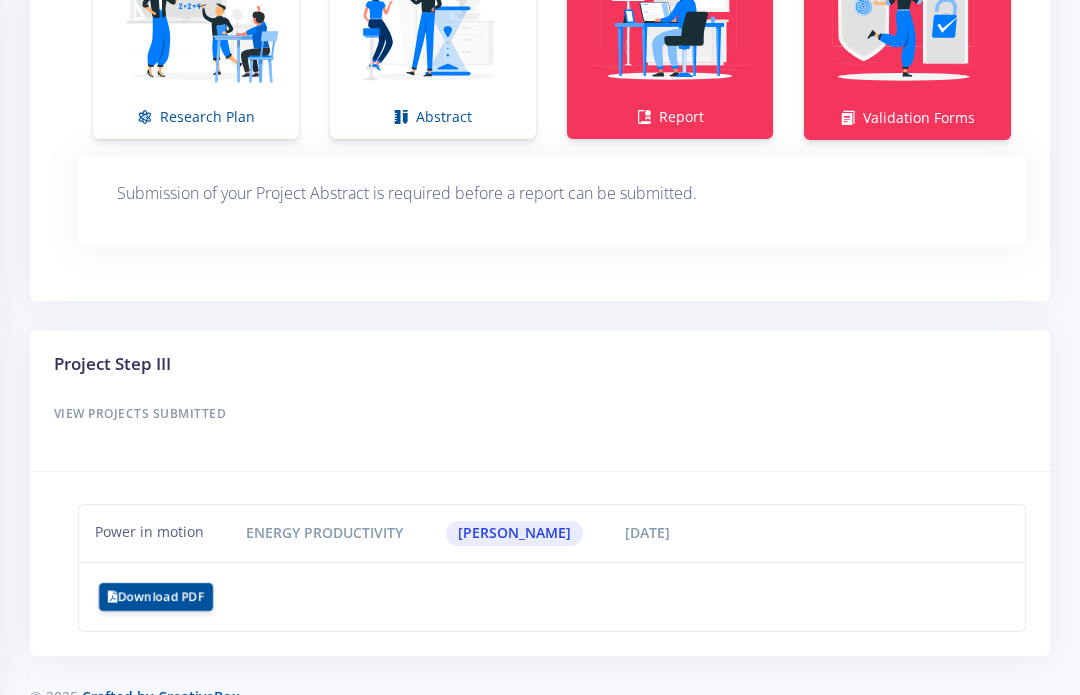 click on "Energy Productivity" at bounding box center (325, 533) 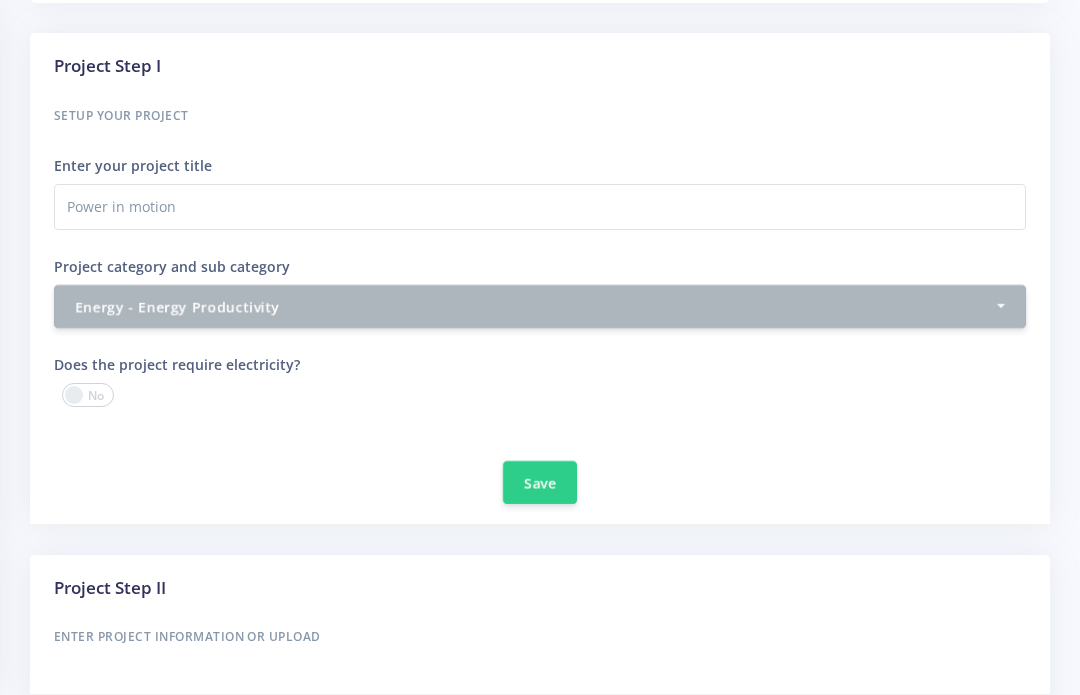 scroll, scrollTop: 679, scrollLeft: 0, axis: vertical 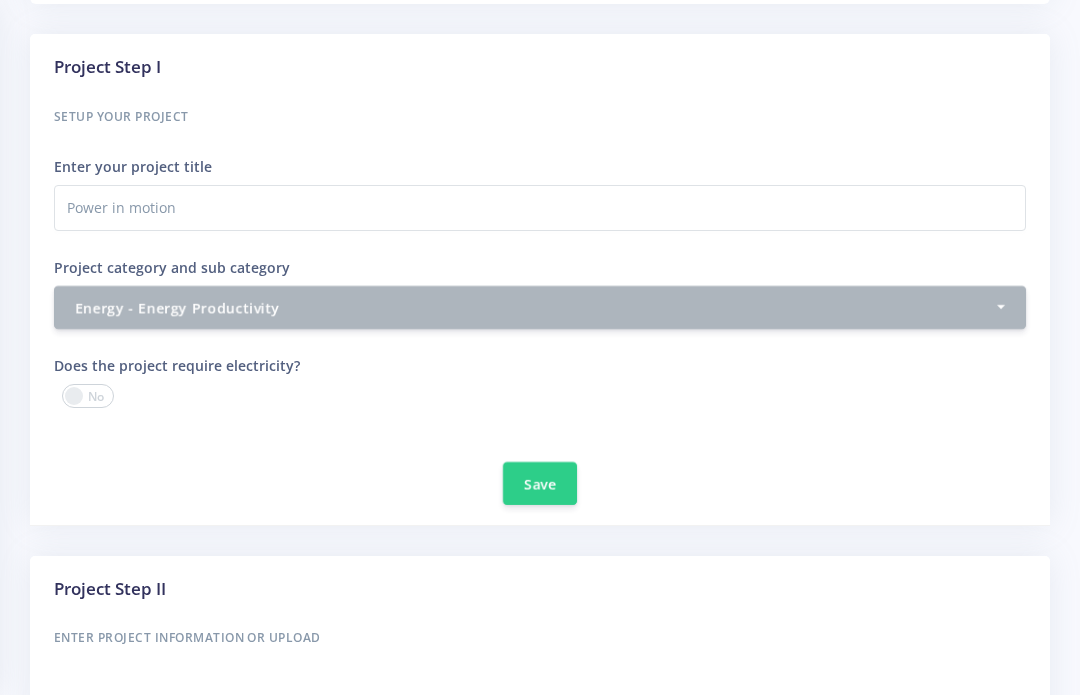 click on "Save" at bounding box center [540, 483] 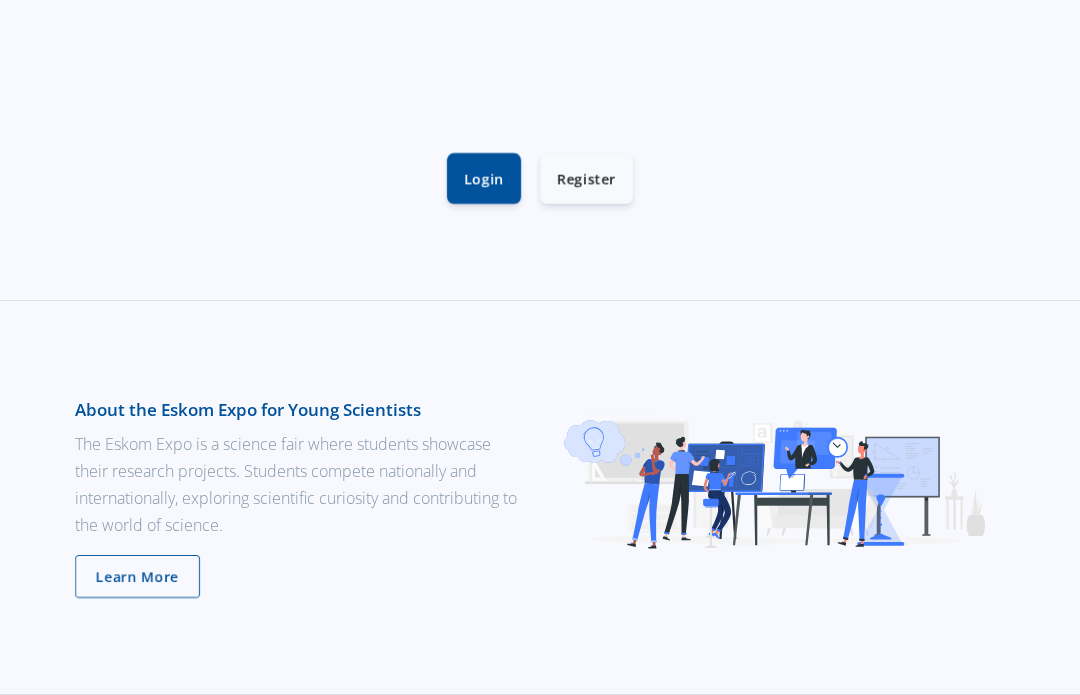 scroll, scrollTop: 612, scrollLeft: 0, axis: vertical 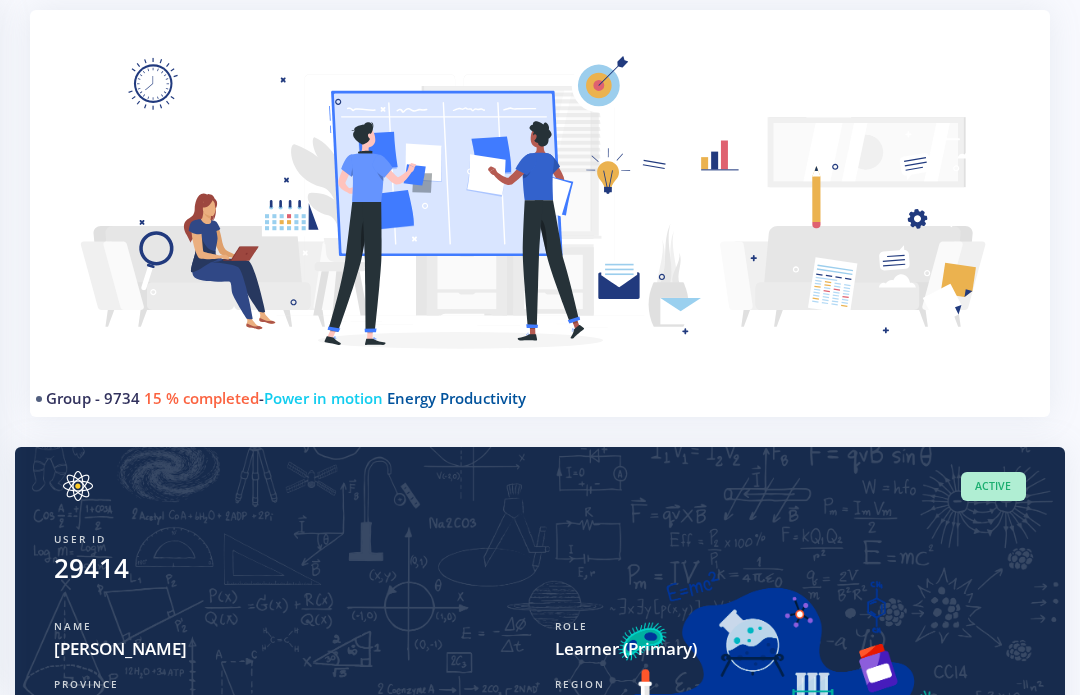 click on "Energy Productivity" at bounding box center (456, 398) 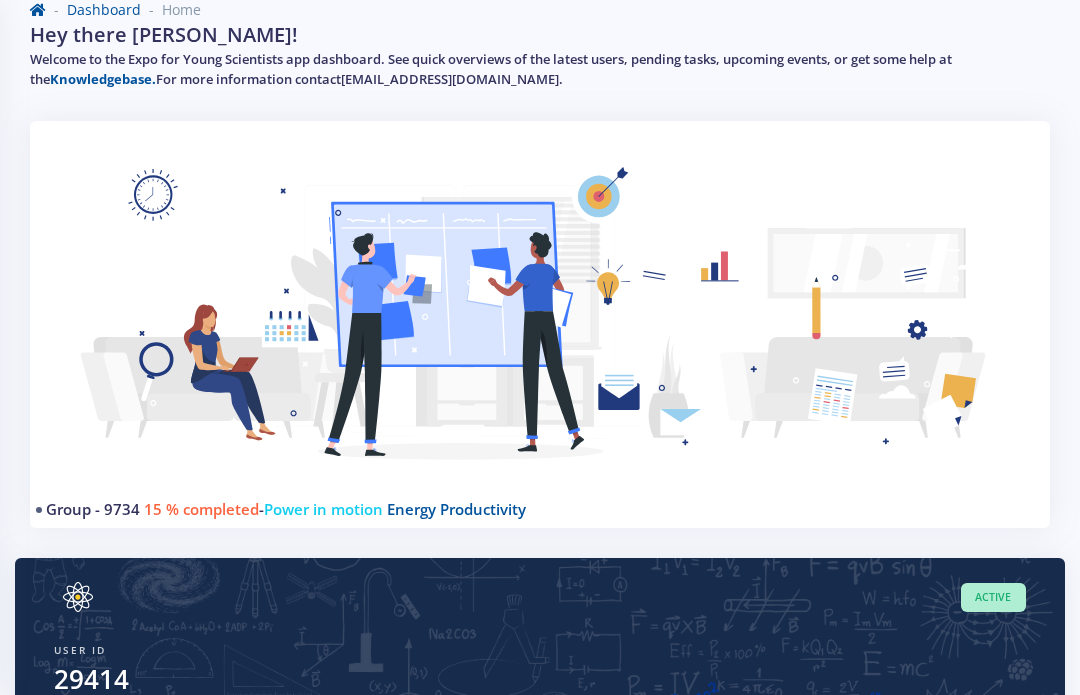 scroll, scrollTop: 111, scrollLeft: 0, axis: vertical 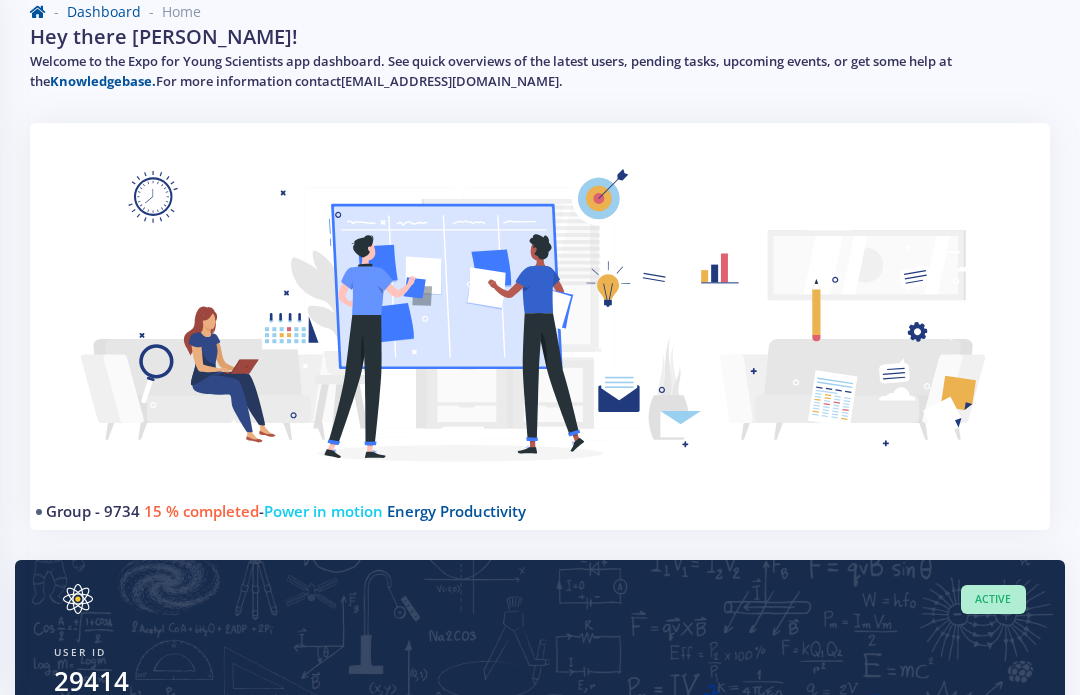 click at bounding box center (540, 331) 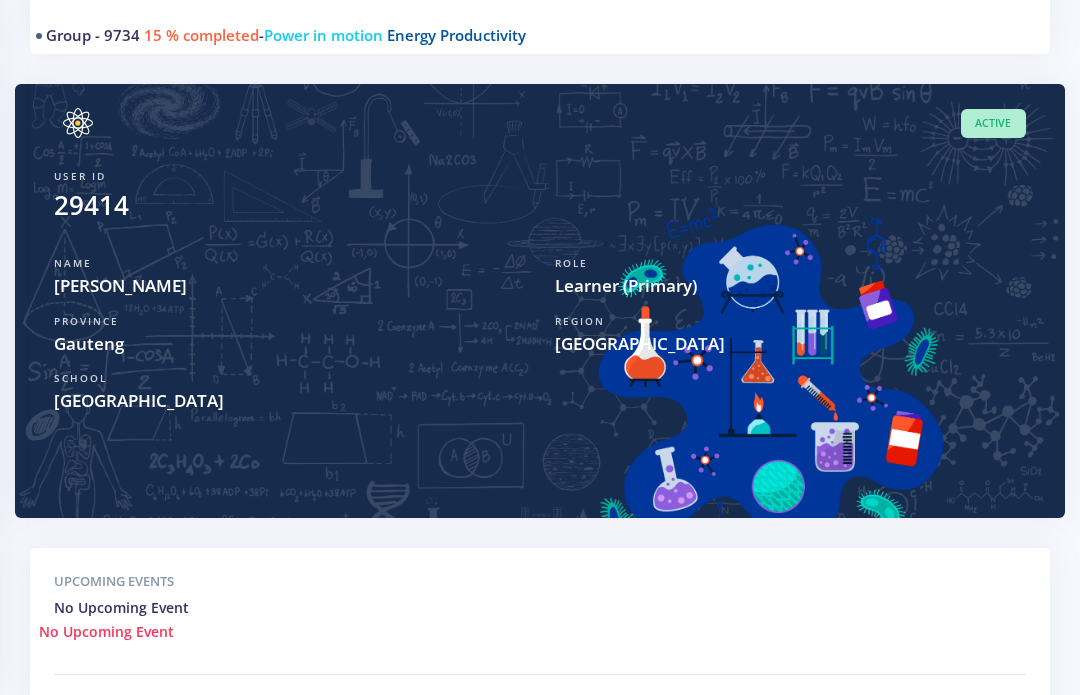 scroll, scrollTop: 0, scrollLeft: 0, axis: both 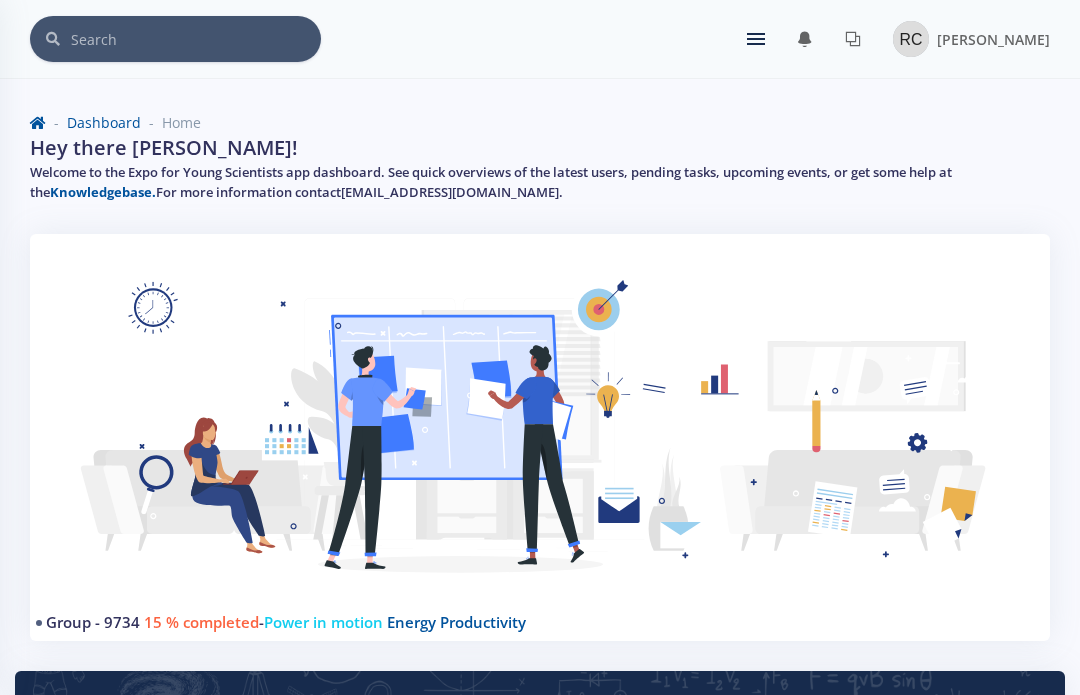 click at bounding box center (756, 39) 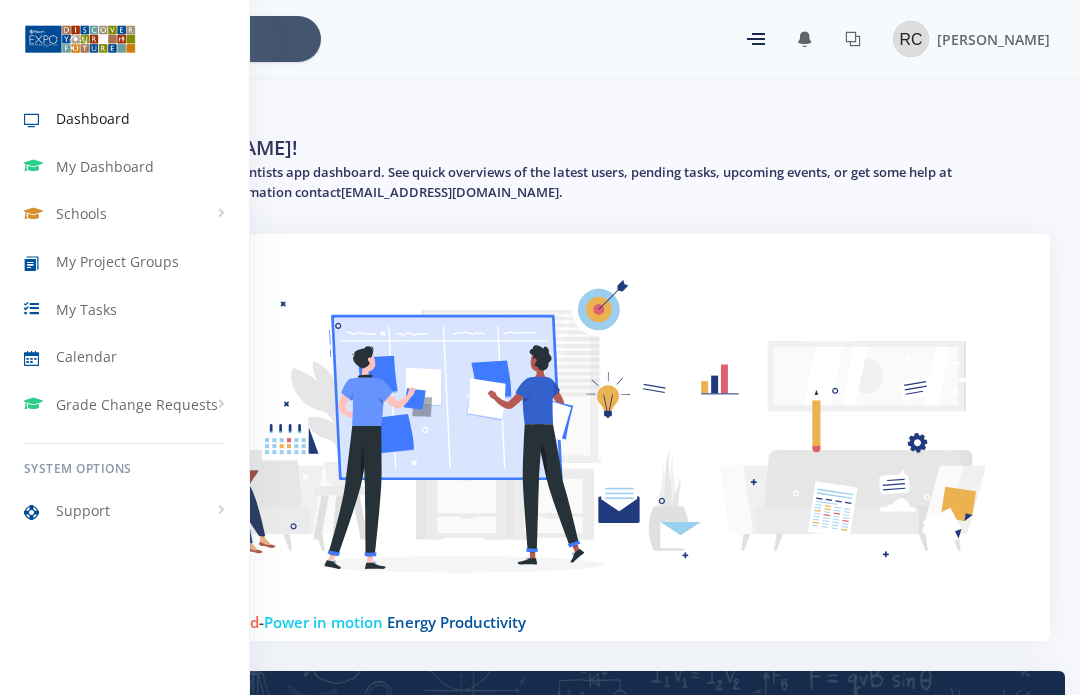 click on "My Project Groups" at bounding box center [124, 262] 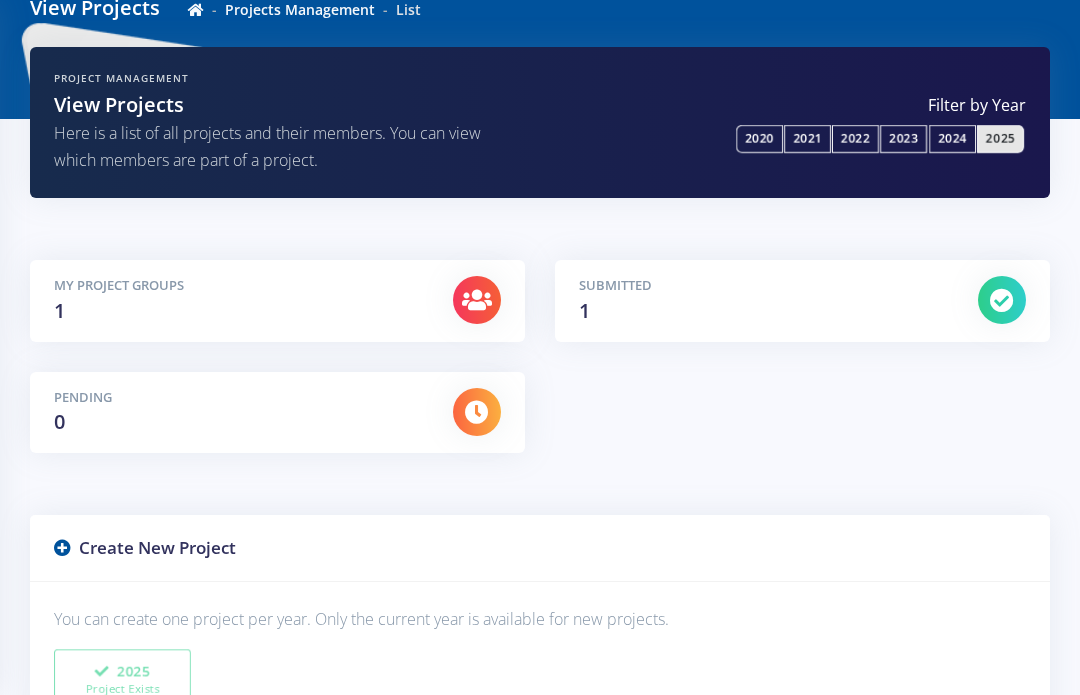 scroll, scrollTop: 120, scrollLeft: 0, axis: vertical 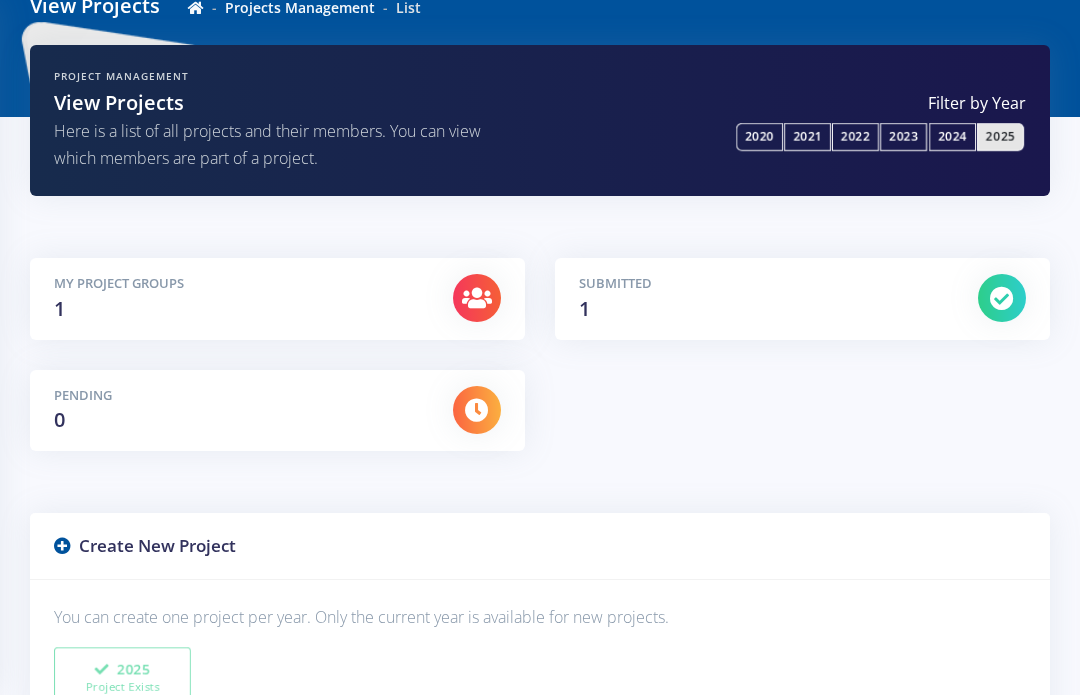 click on "Submitted
1" at bounding box center (763, 300) 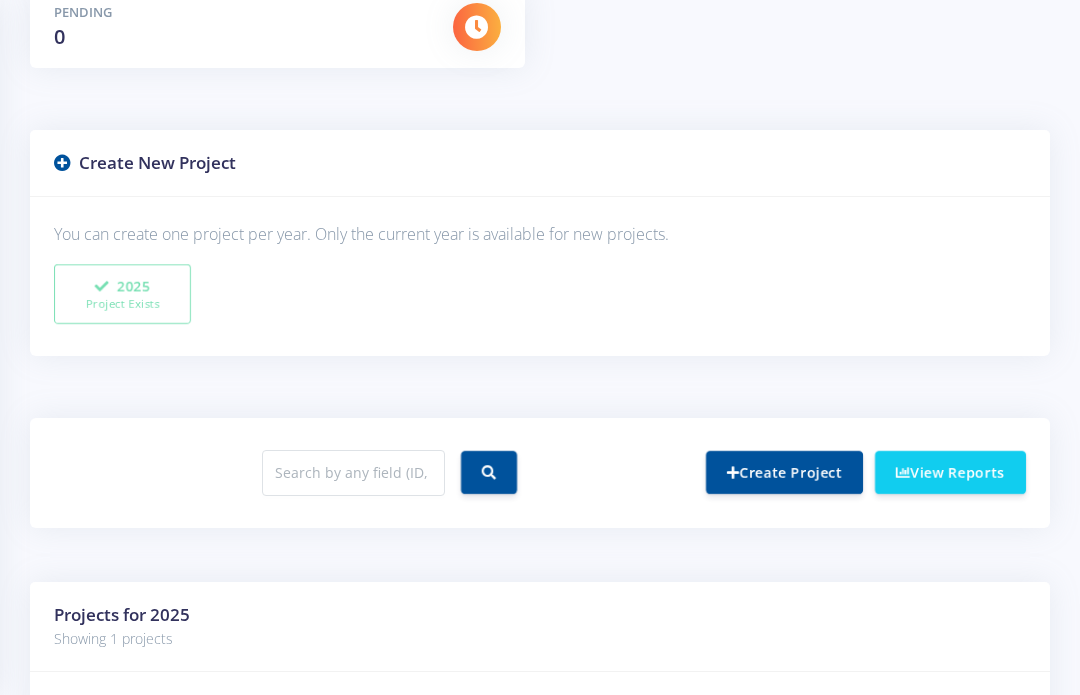 scroll, scrollTop: 507, scrollLeft: 0, axis: vertical 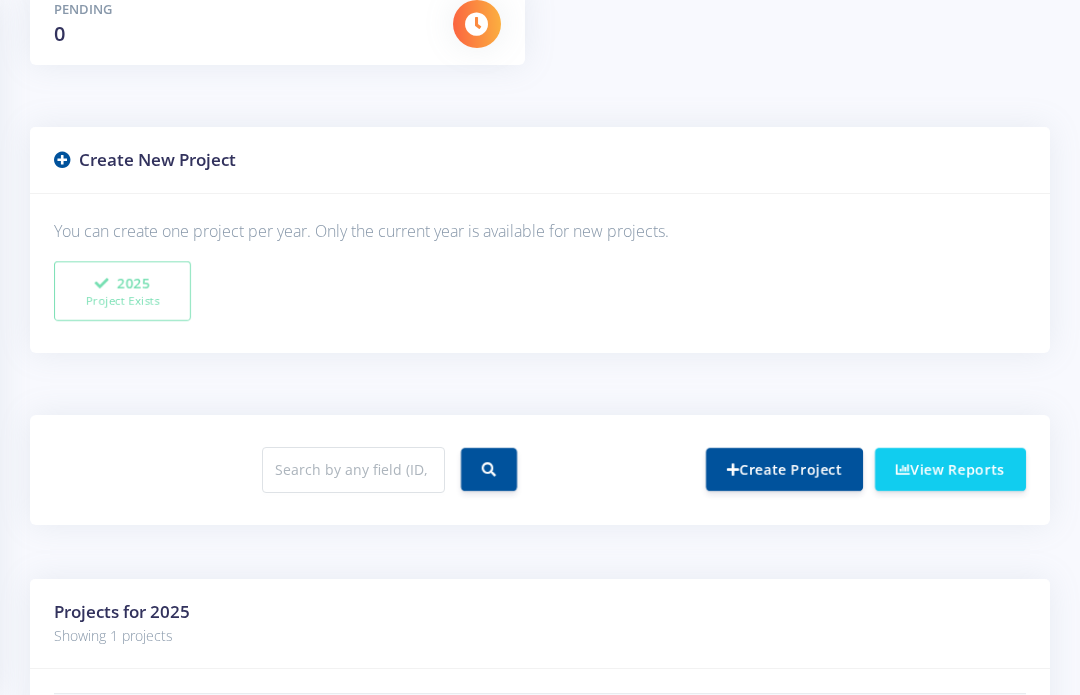 click on "View Reports" at bounding box center [950, 469] 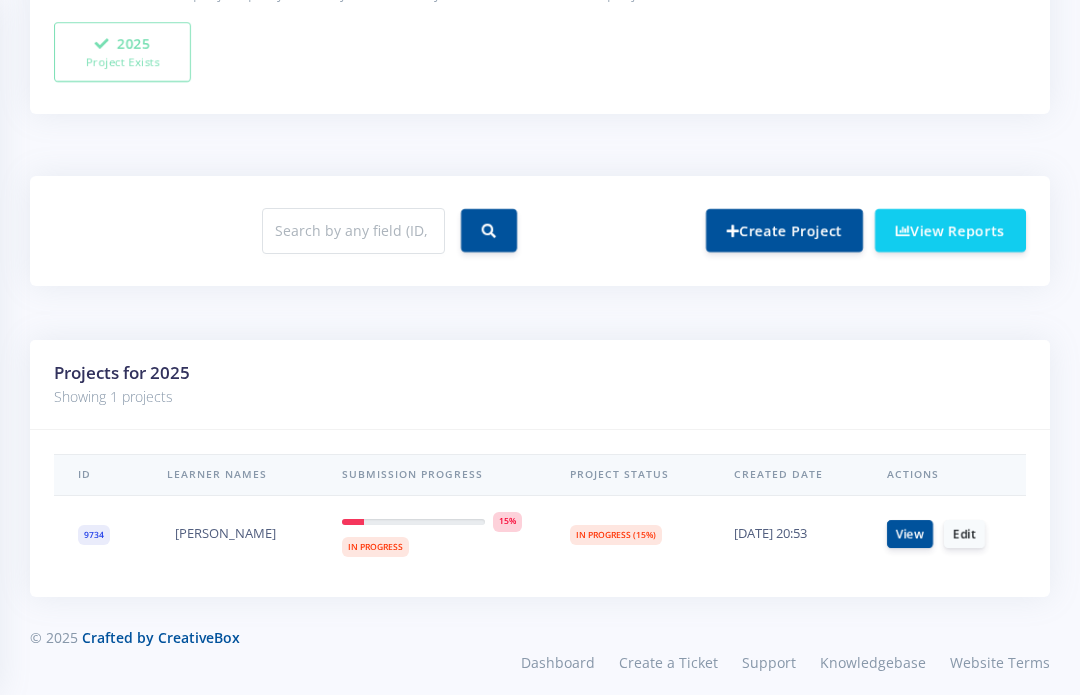scroll, scrollTop: 875, scrollLeft: 0, axis: vertical 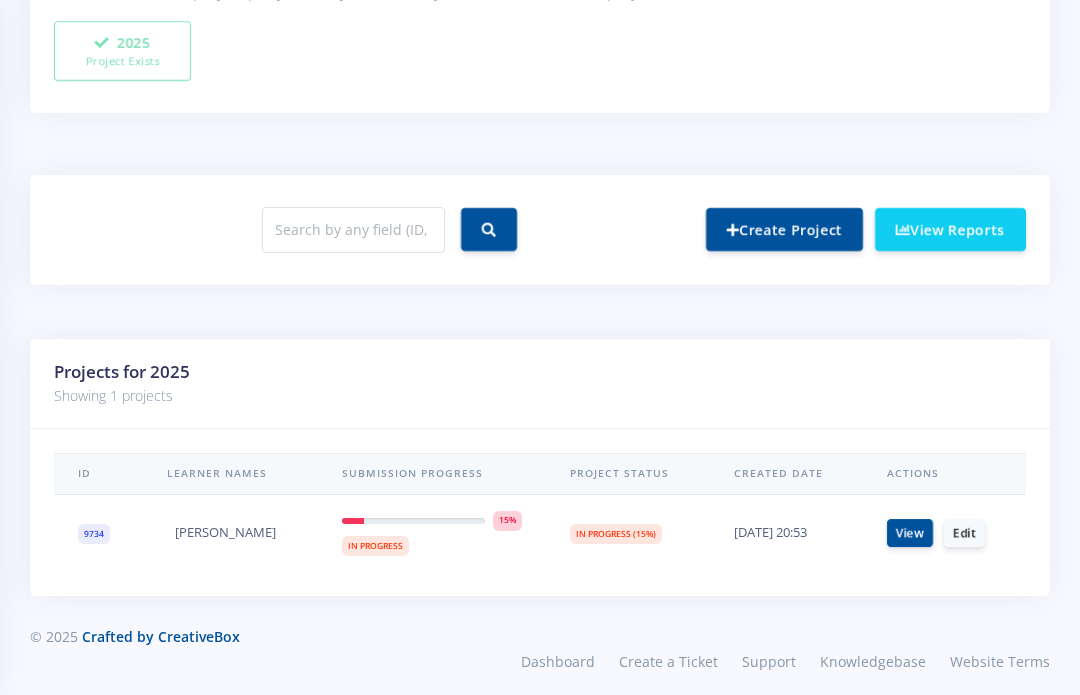 click on "Edit" at bounding box center [964, 533] 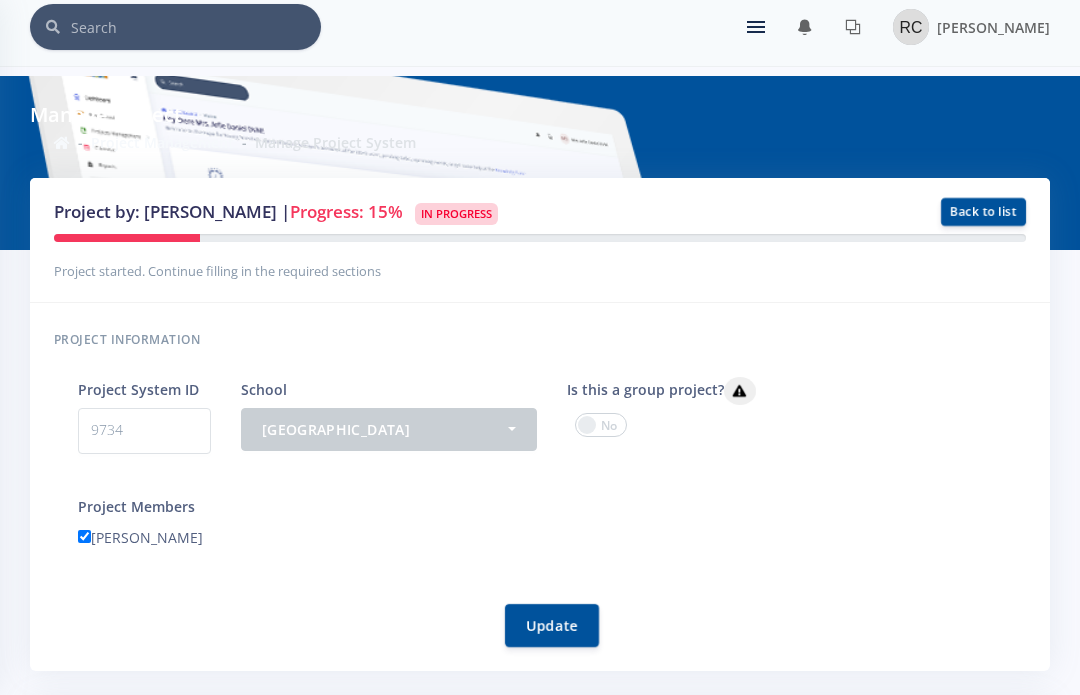 scroll, scrollTop: 12, scrollLeft: 0, axis: vertical 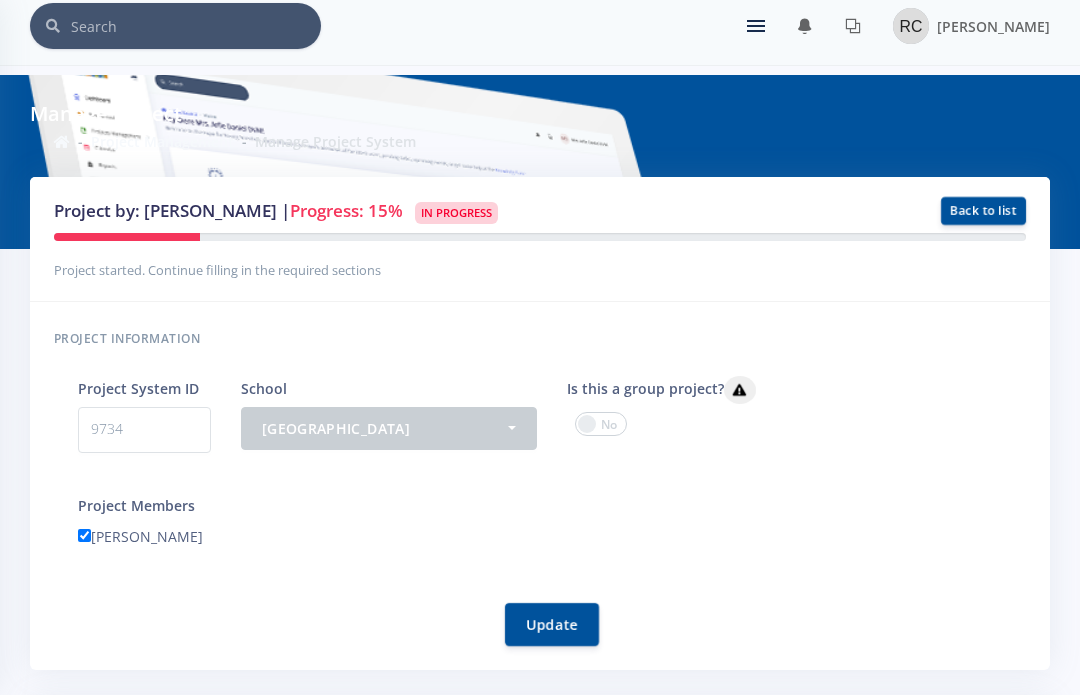 click on "Update" at bounding box center [552, 625] 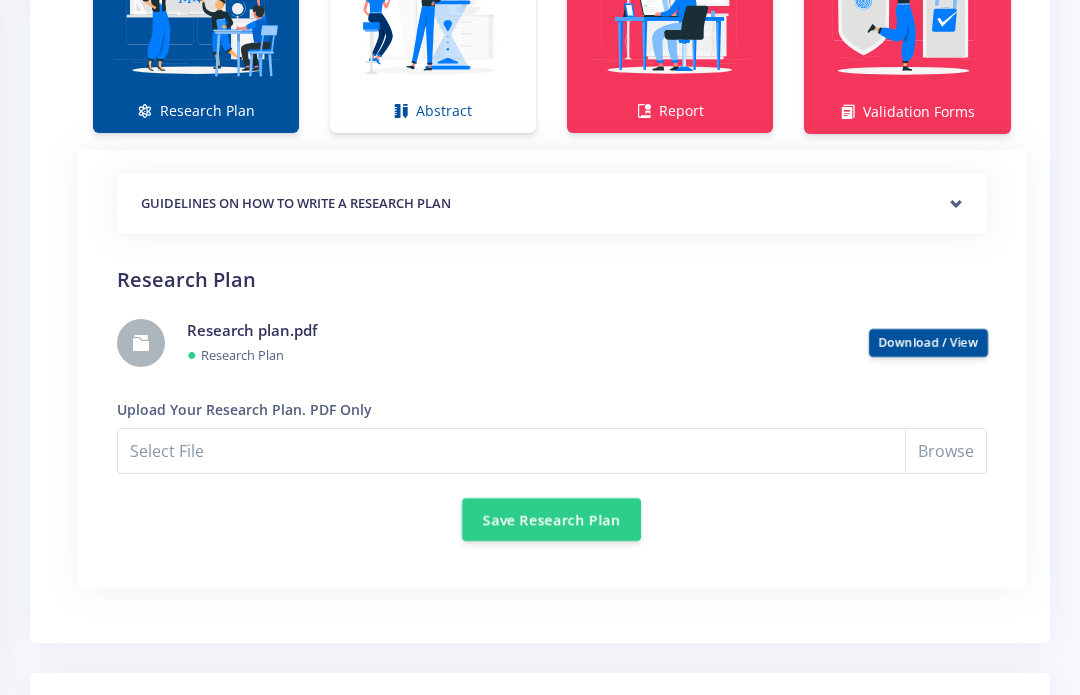 scroll, scrollTop: 1516, scrollLeft: 0, axis: vertical 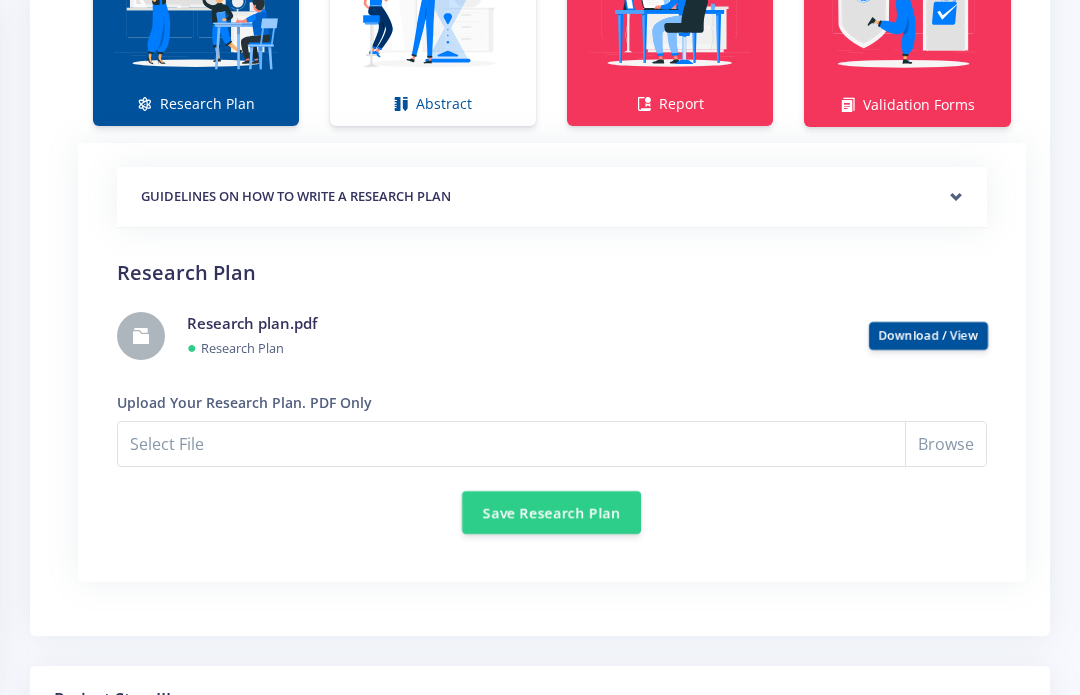 click at bounding box center (433, 6) 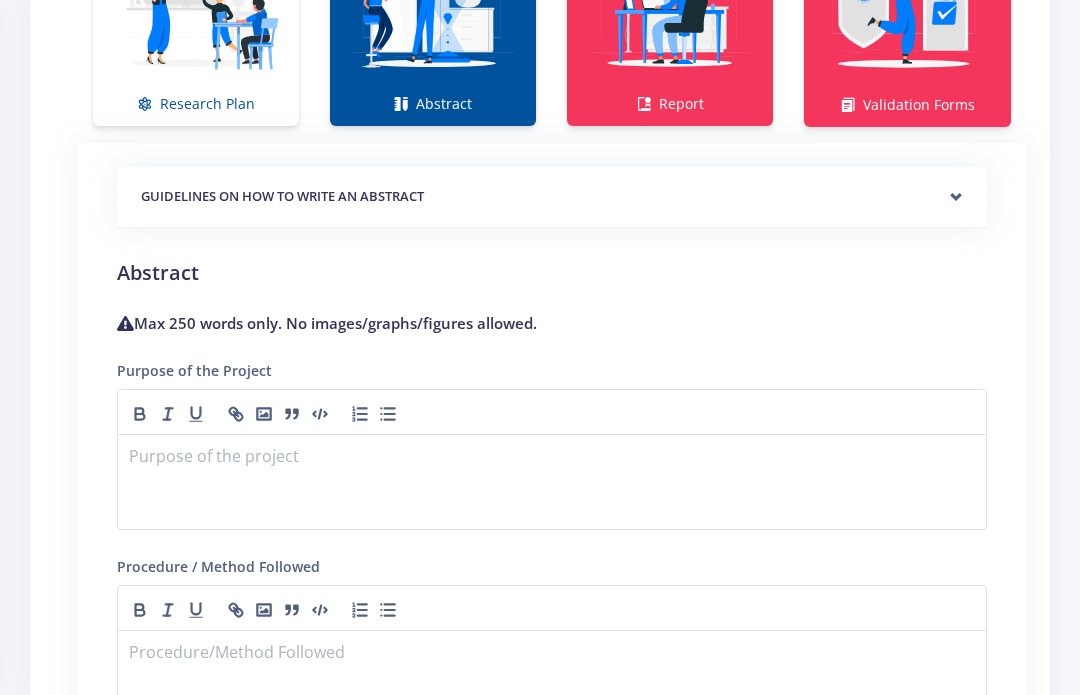 click on "GUIDELINES ON HOW TO WRITE AN
ABSTRACT" at bounding box center [552, 197] 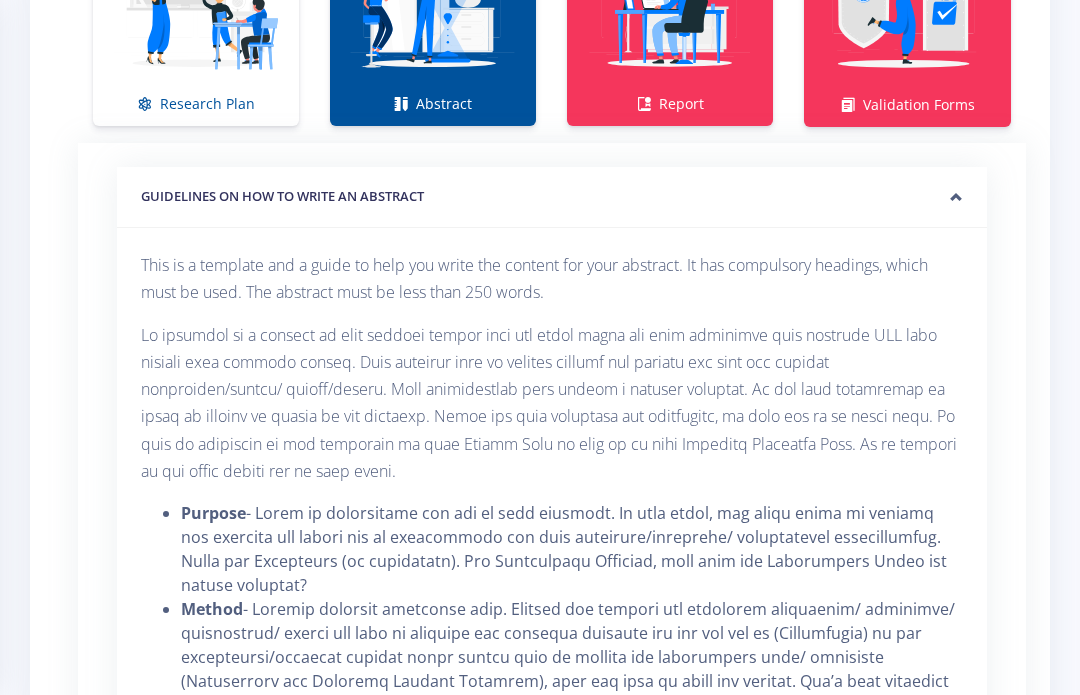 click on "GUIDELINES ON HOW TO WRITE AN
ABSTRACT" at bounding box center (552, 197) 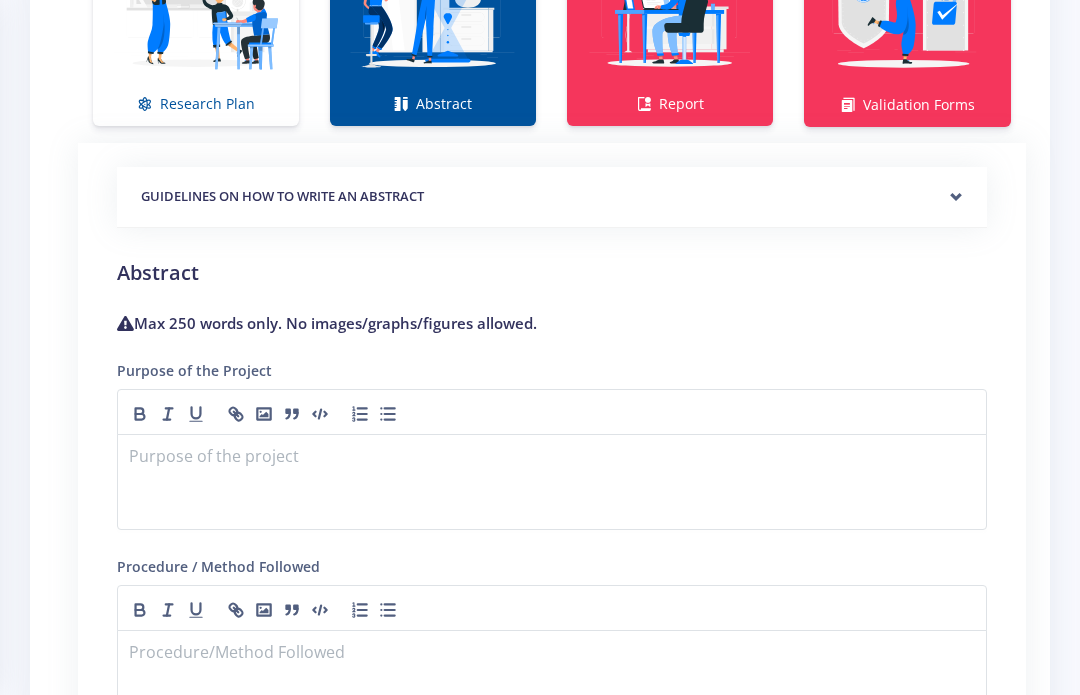 click on "GUIDELINES ON HOW TO WRITE AN
ABSTRACT" at bounding box center [552, 197] 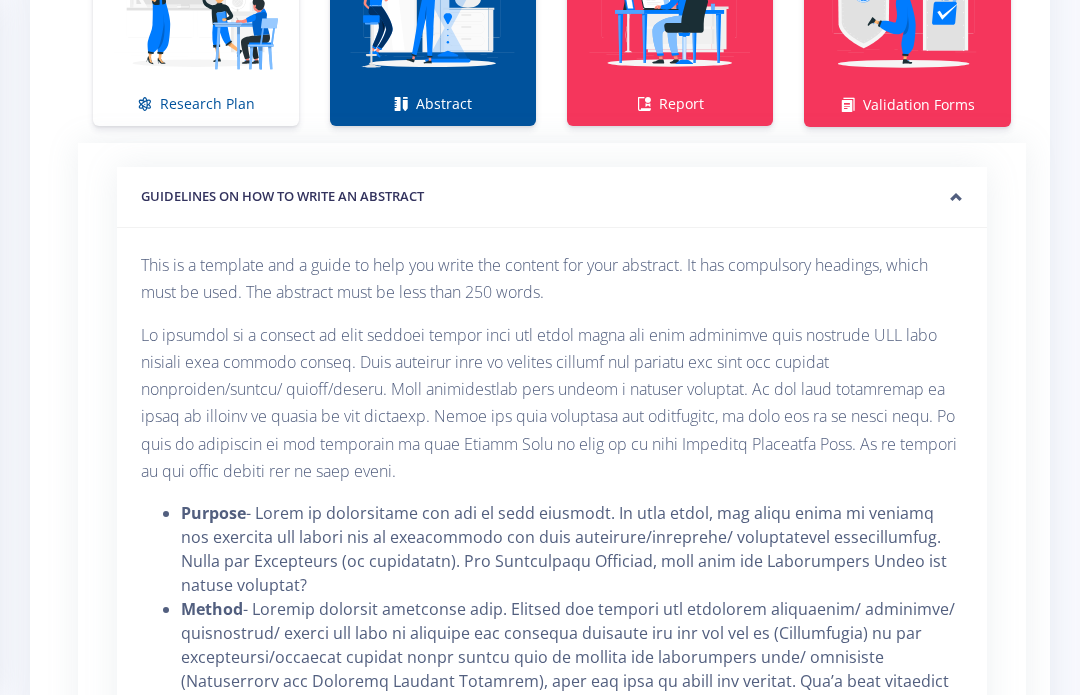 click on "GUIDELINES ON HOW TO WRITE AN
ABSTRACT" at bounding box center [552, 197] 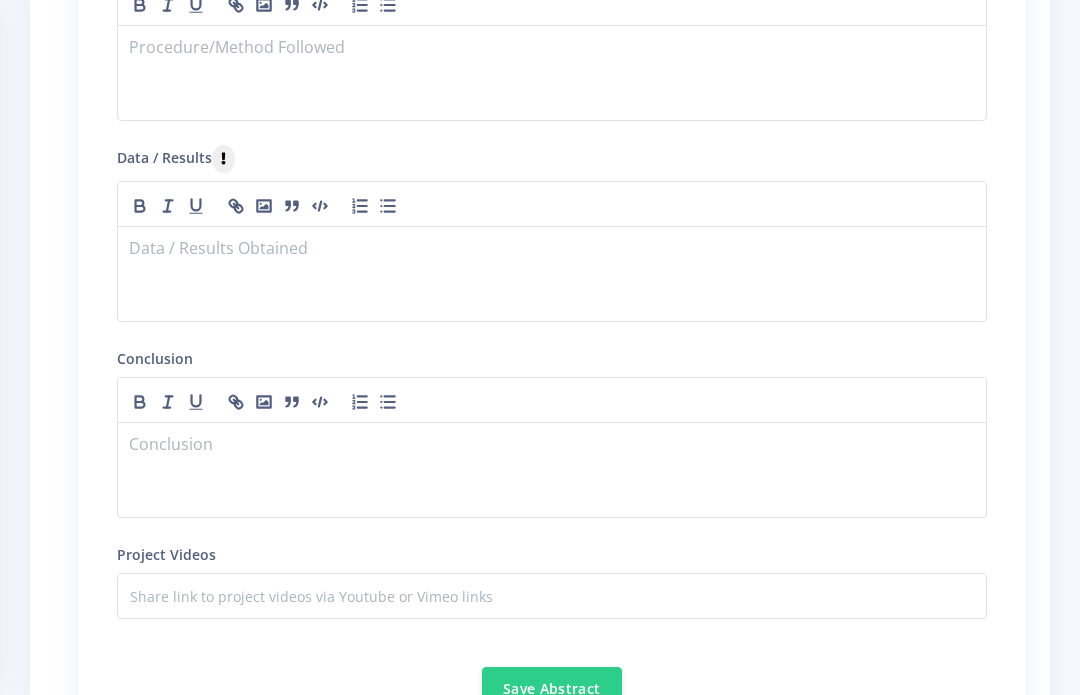 scroll, scrollTop: 2120, scrollLeft: 0, axis: vertical 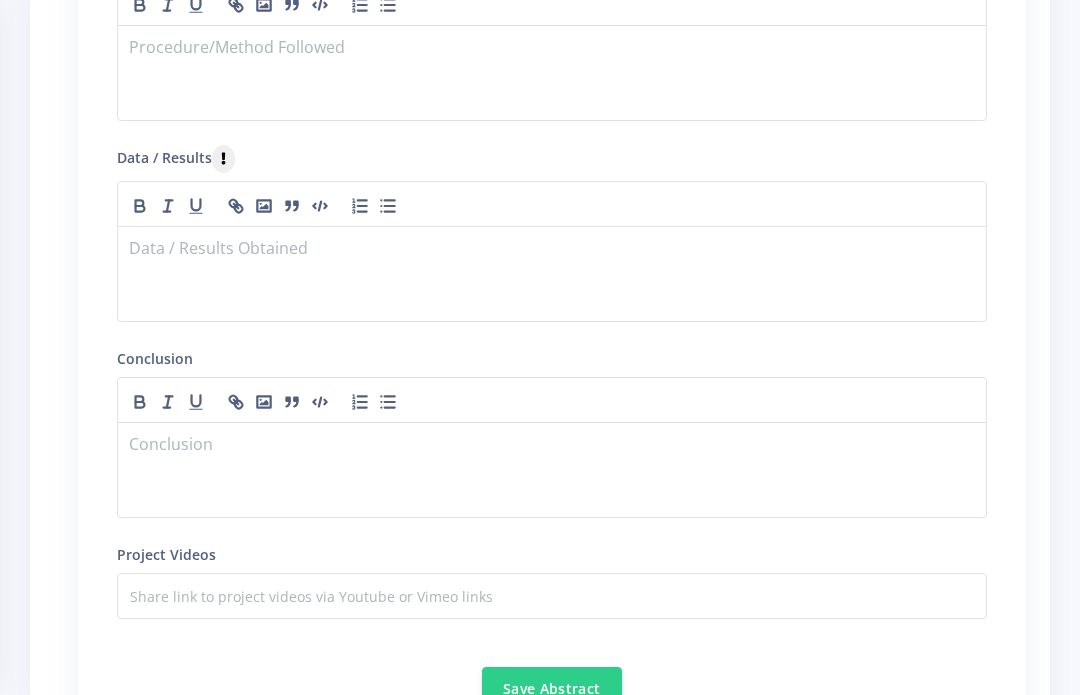 click 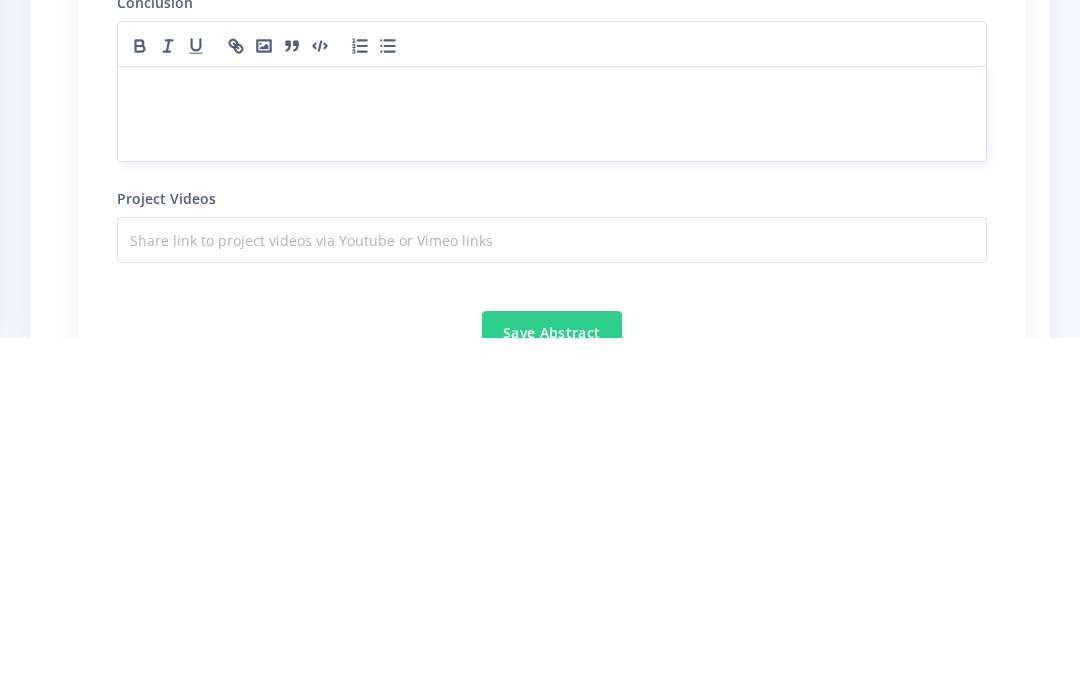 click at bounding box center (552, 471) 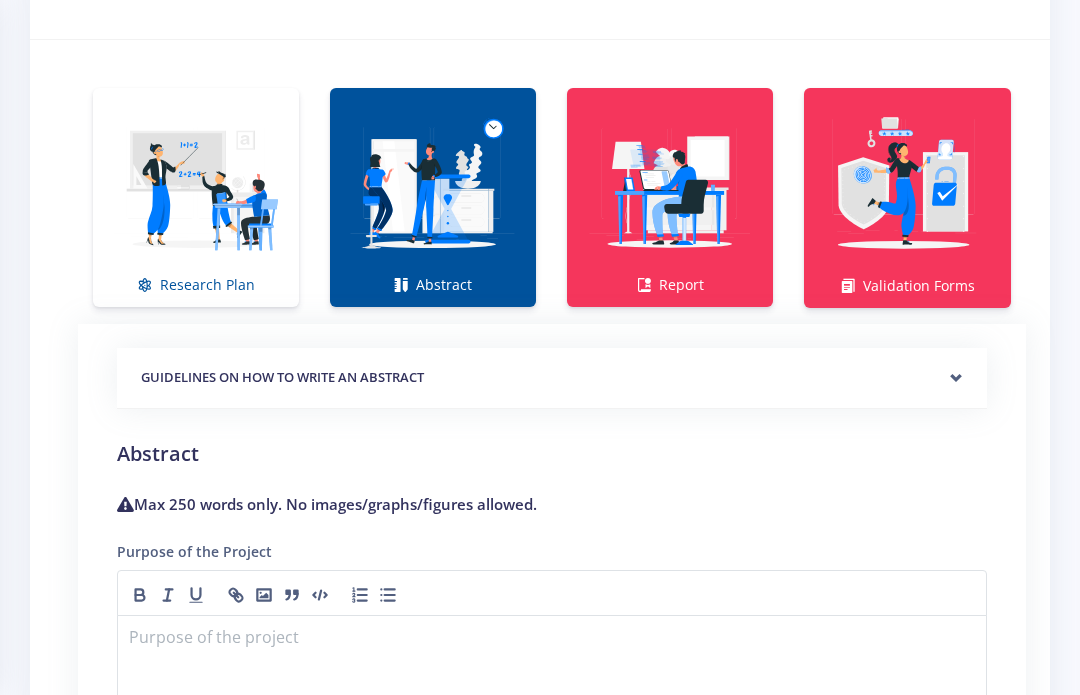 scroll, scrollTop: 1334, scrollLeft: 0, axis: vertical 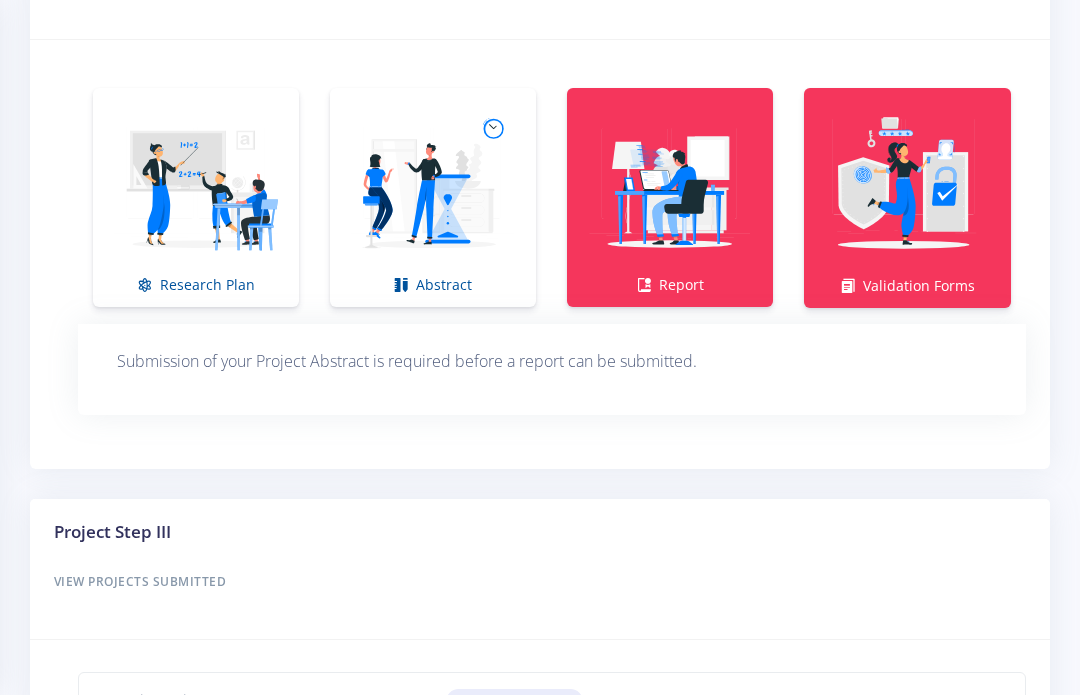 click at bounding box center (907, 187) 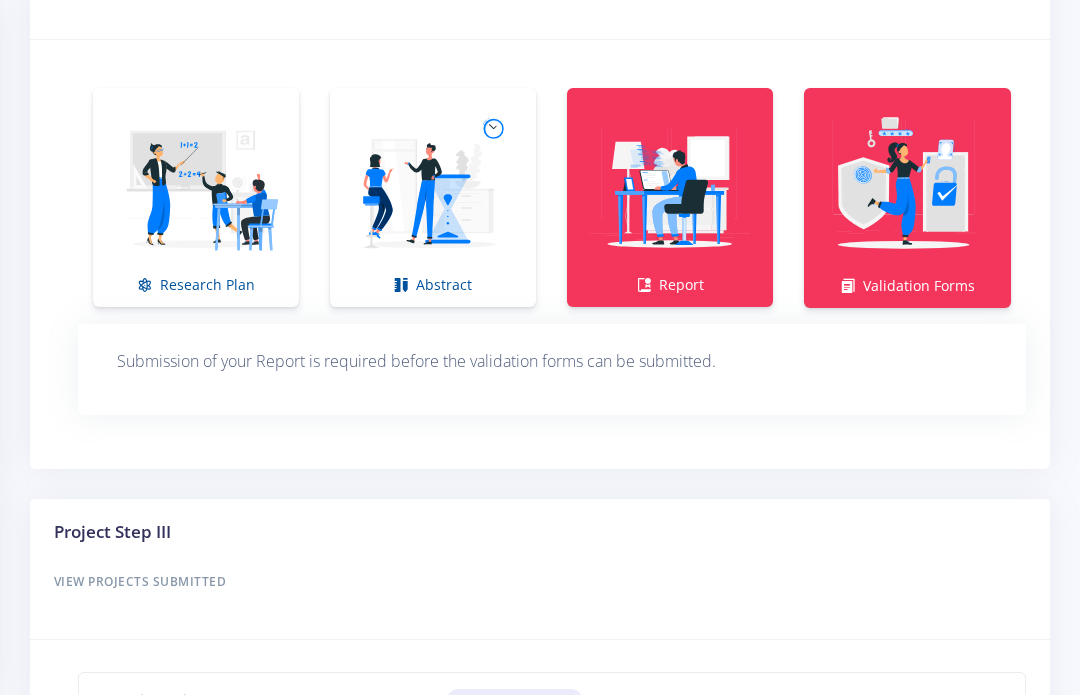 click at bounding box center [670, 187] 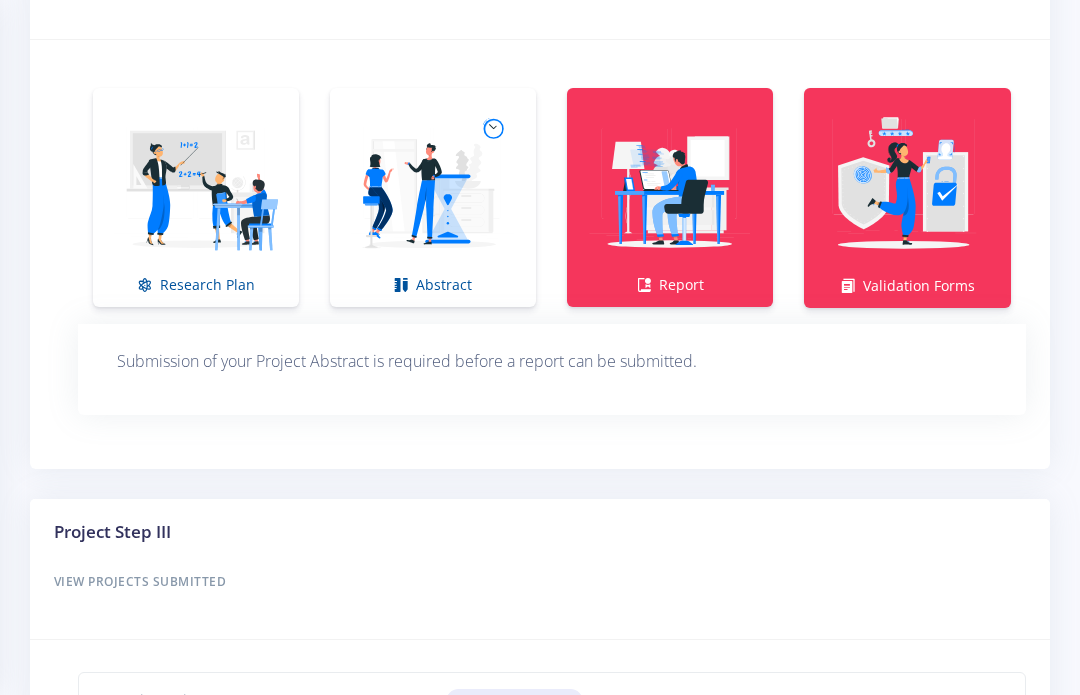 click at bounding box center (907, 187) 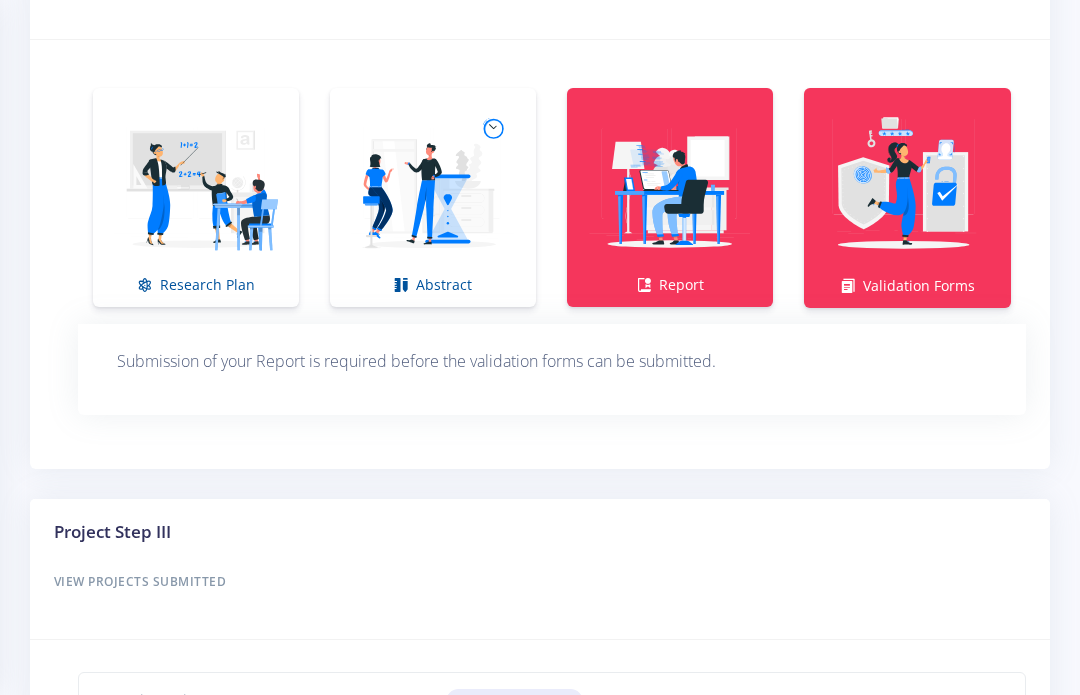 click at bounding box center [670, 187] 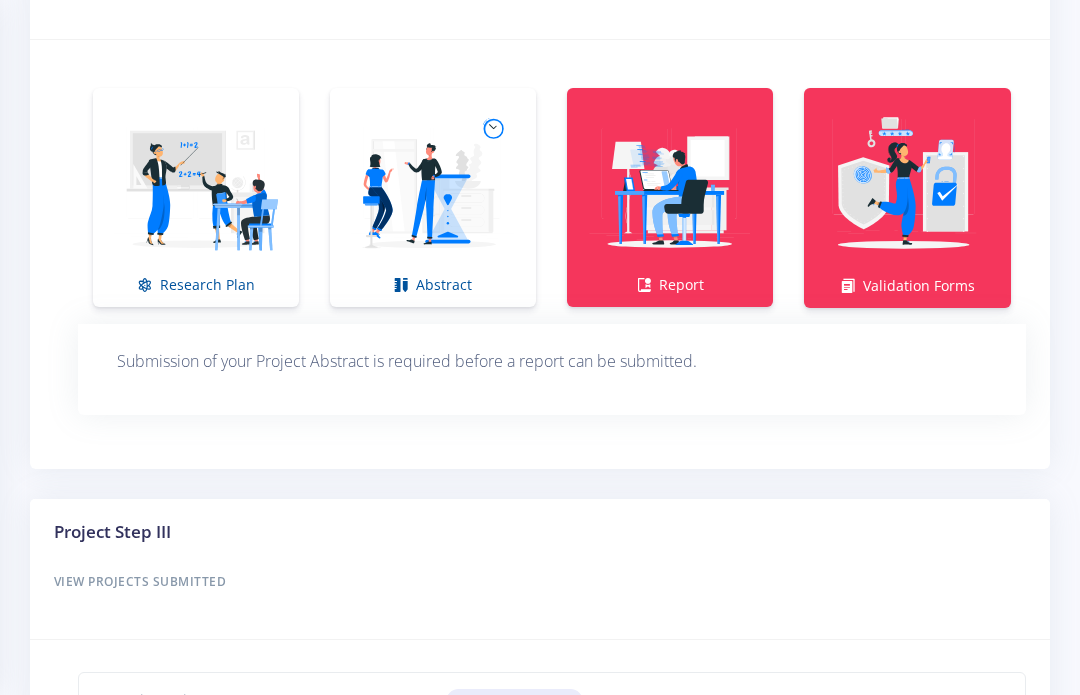 click at bounding box center (433, 187) 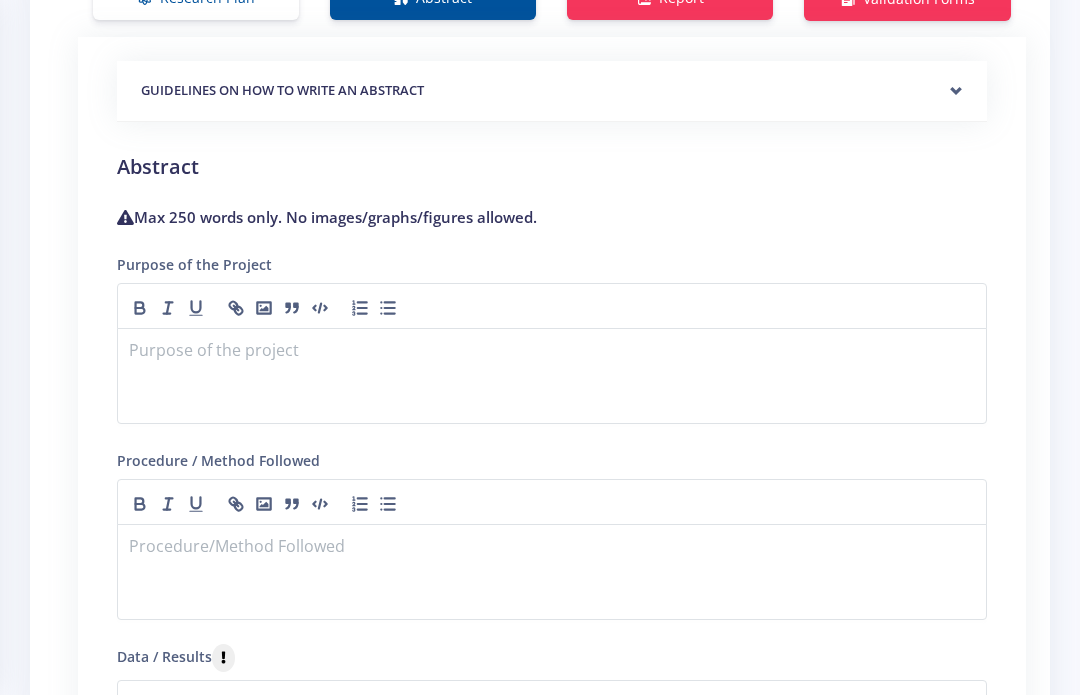 scroll, scrollTop: 1625, scrollLeft: 0, axis: vertical 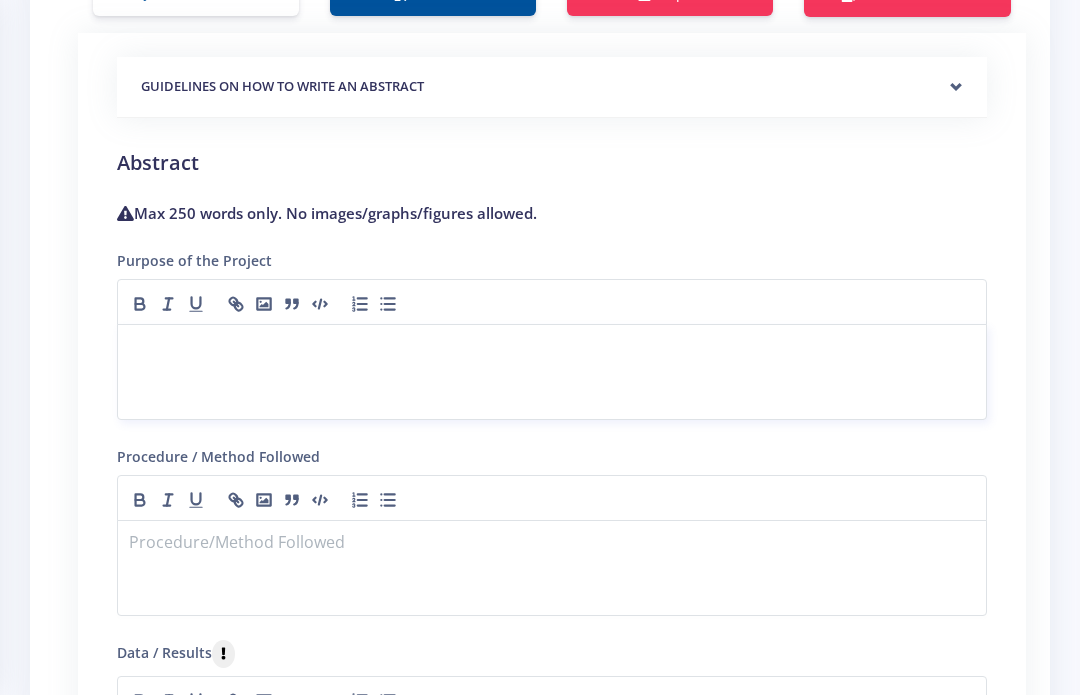 click at bounding box center [552, 373] 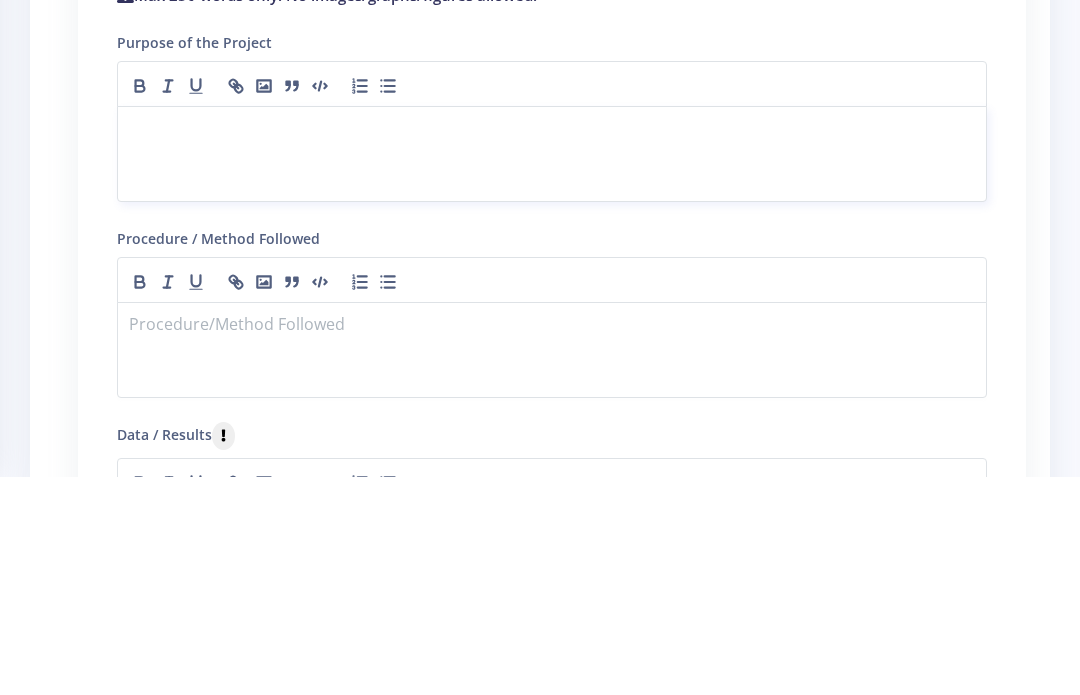 type 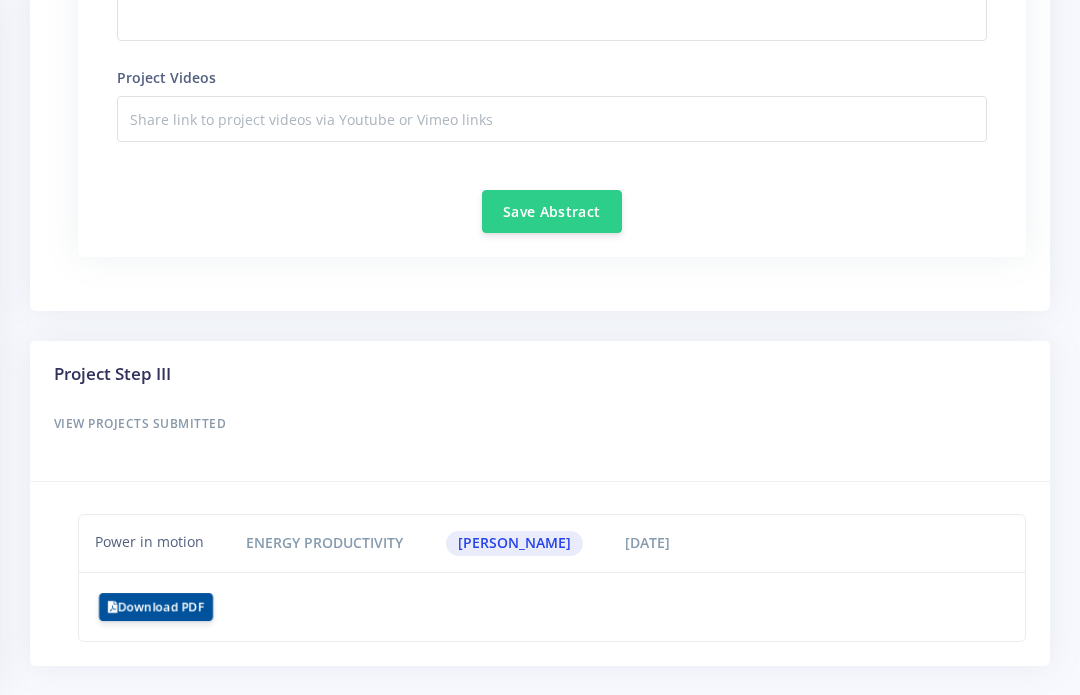 scroll, scrollTop: 2602, scrollLeft: 0, axis: vertical 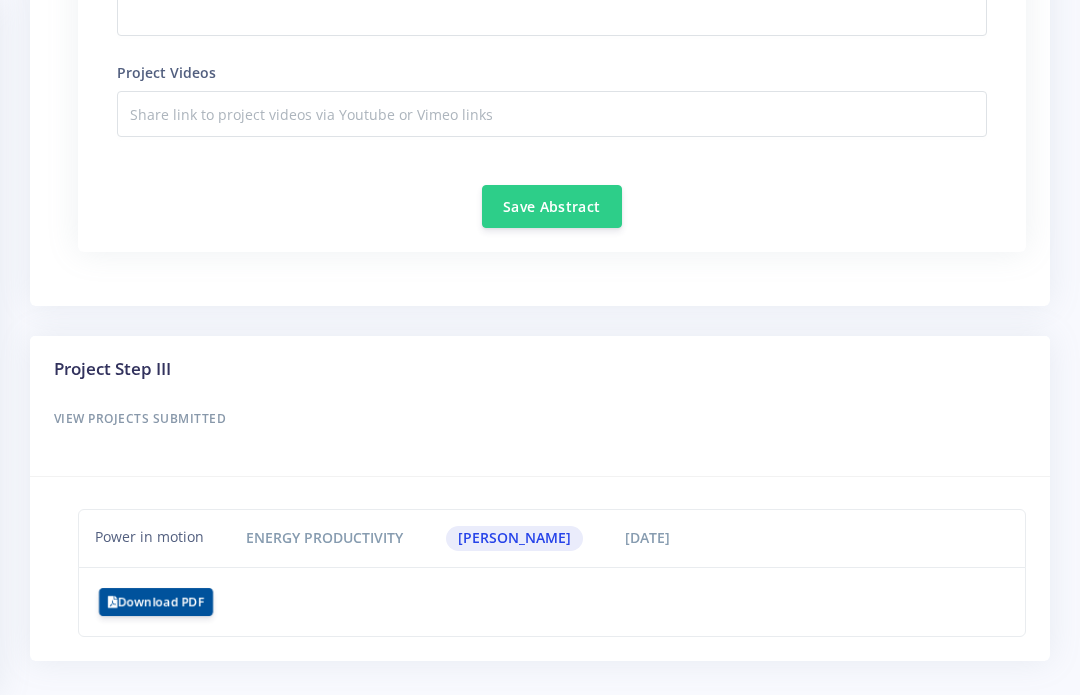 click on "Save Abstract" at bounding box center (552, 207) 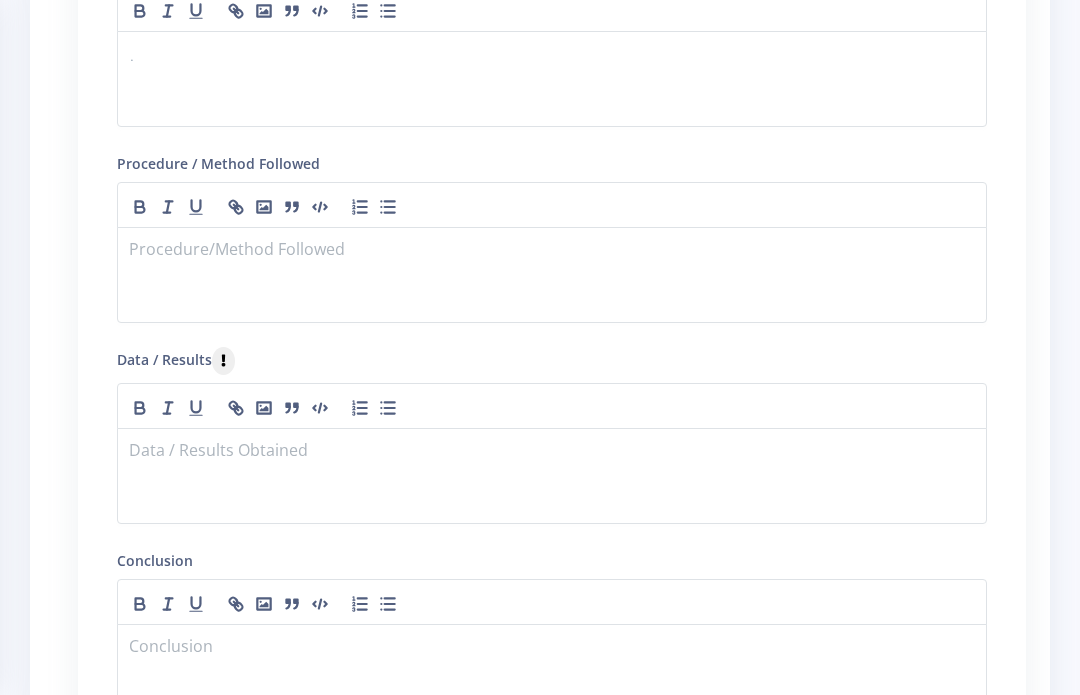 scroll, scrollTop: 1902, scrollLeft: 0, axis: vertical 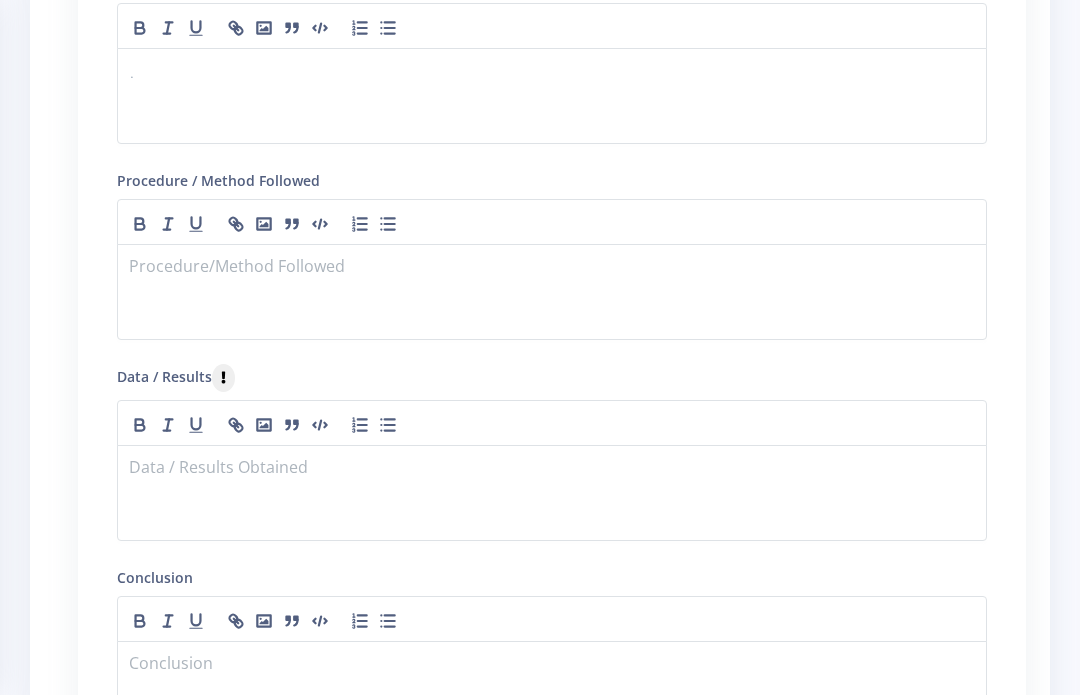 click on "Data / Results" at bounding box center (223, 378) 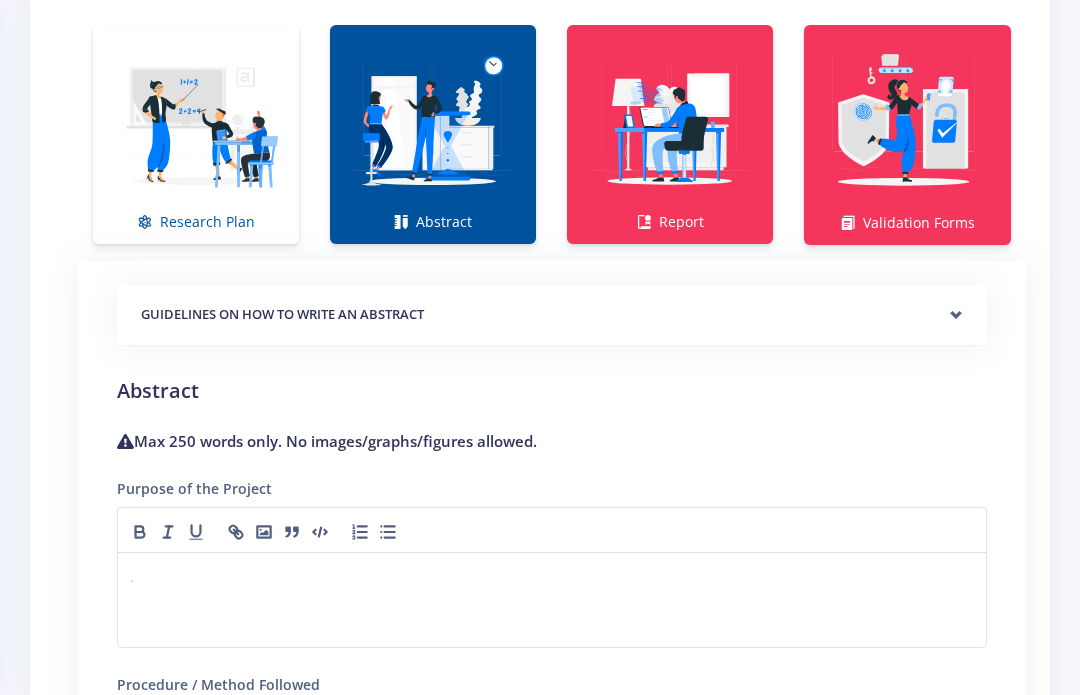 scroll, scrollTop: 1397, scrollLeft: 0, axis: vertical 